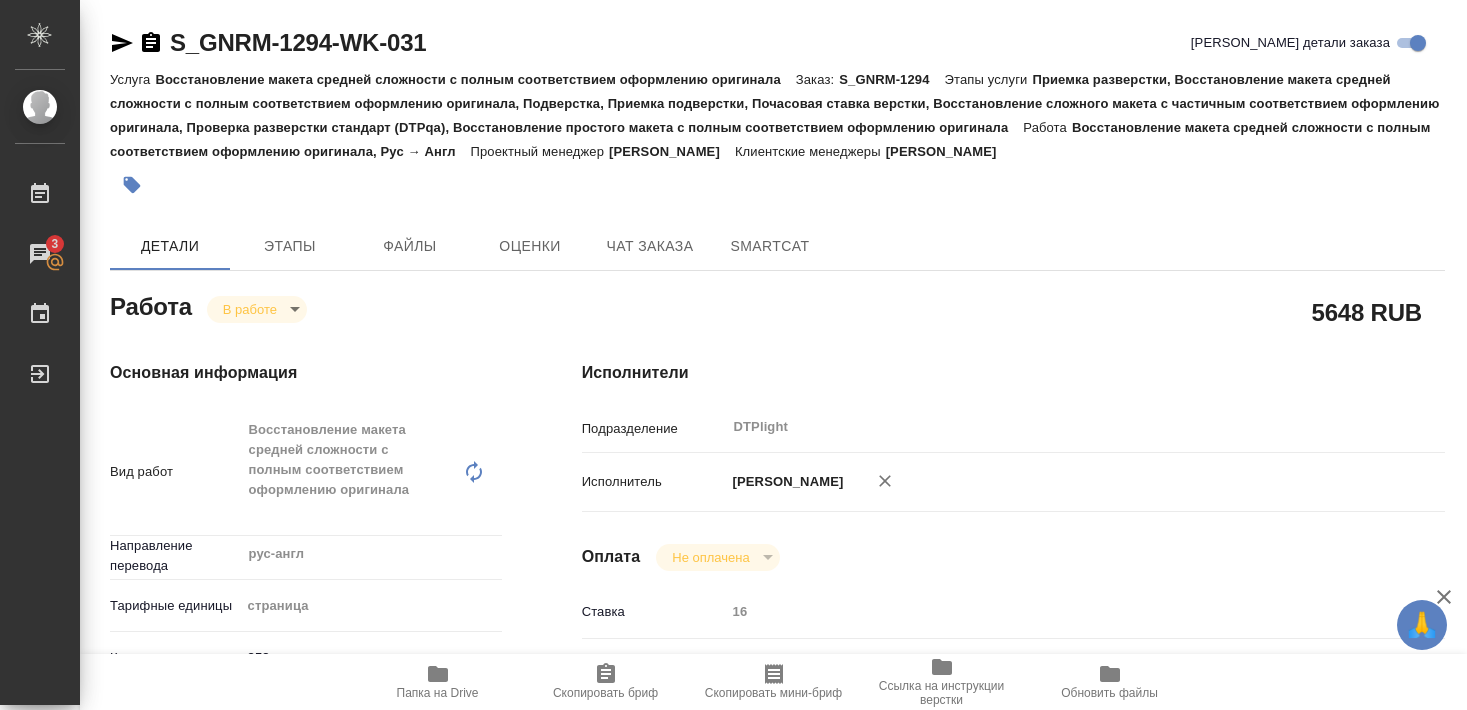 scroll, scrollTop: 0, scrollLeft: 0, axis: both 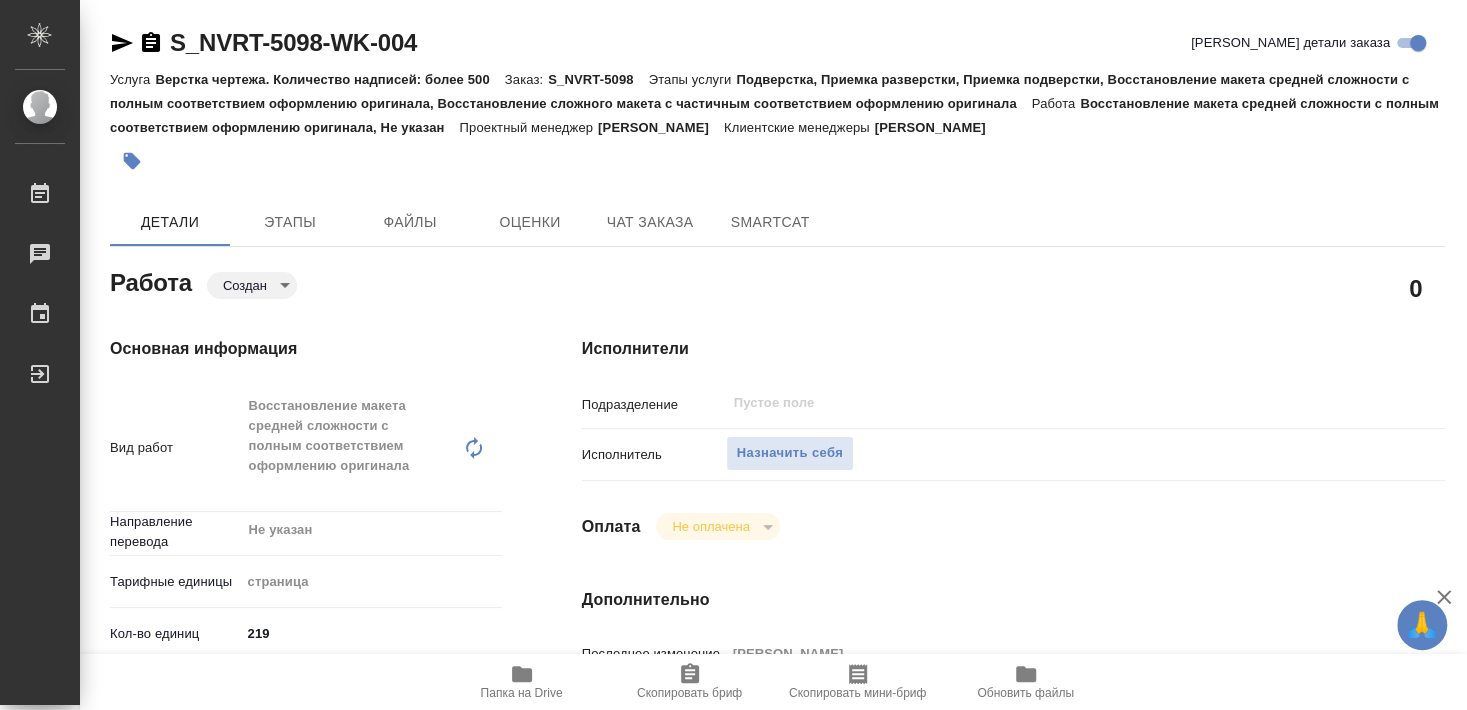 type on "x" 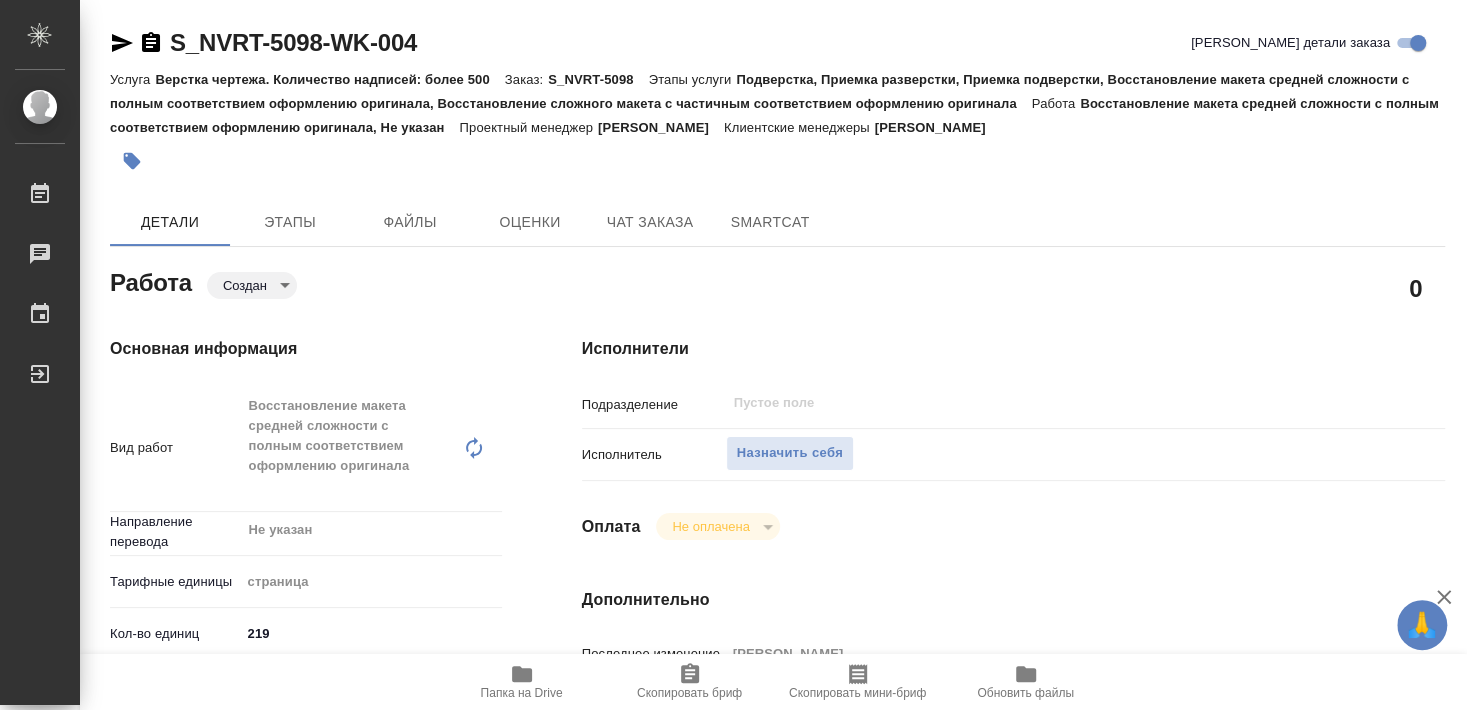 type on "x" 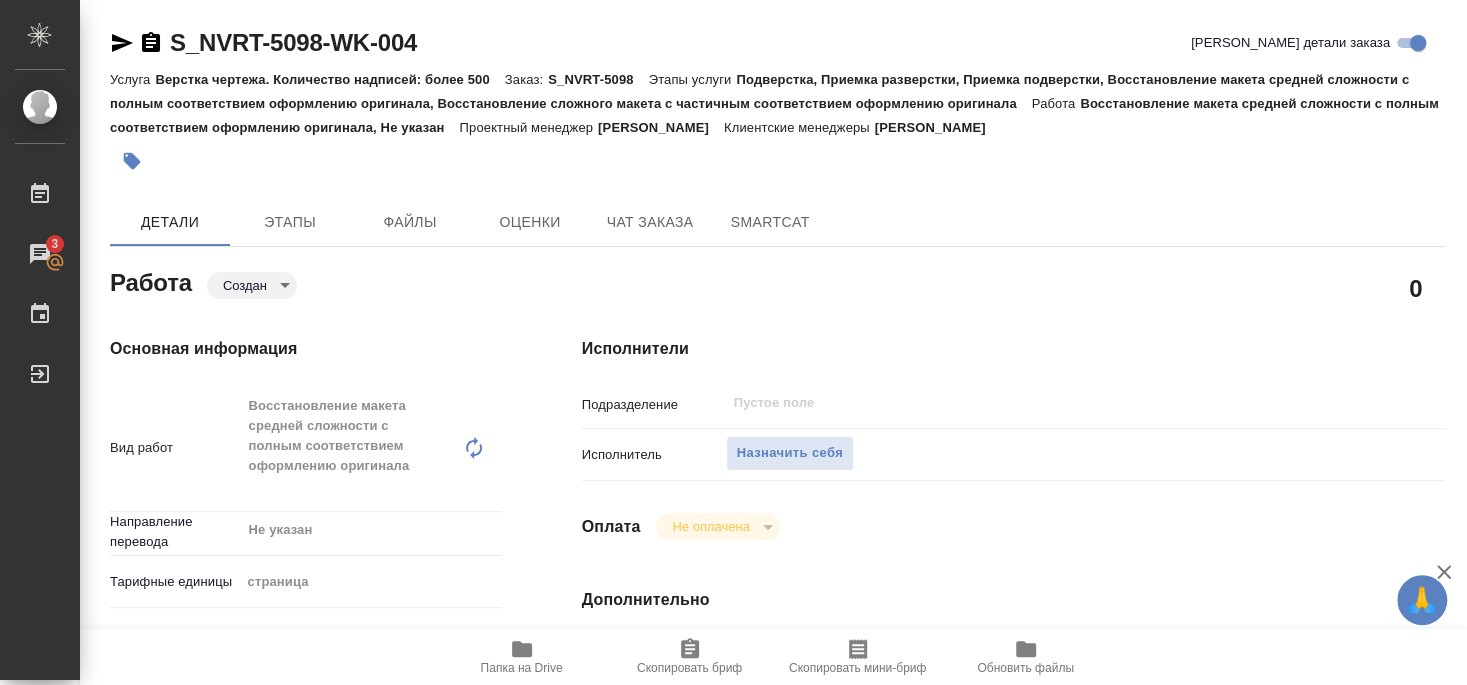 type on "x" 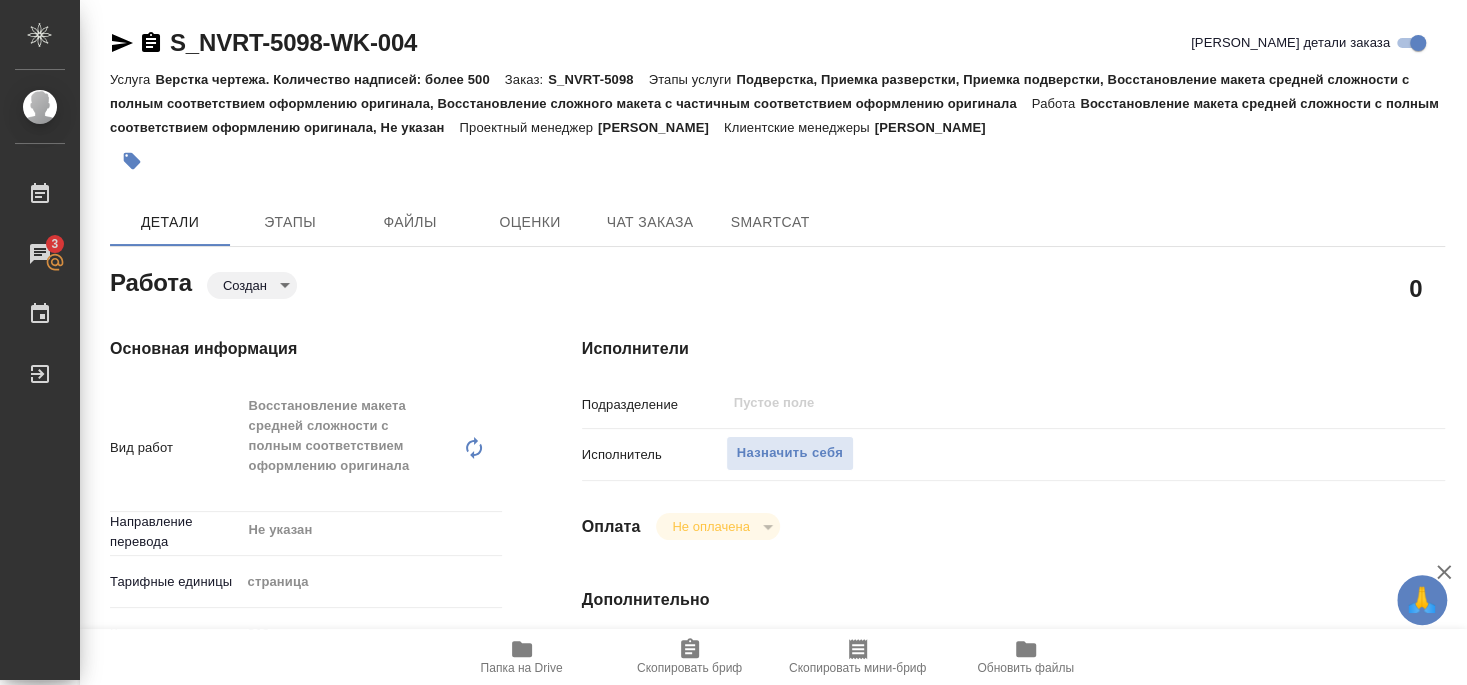 type on "x" 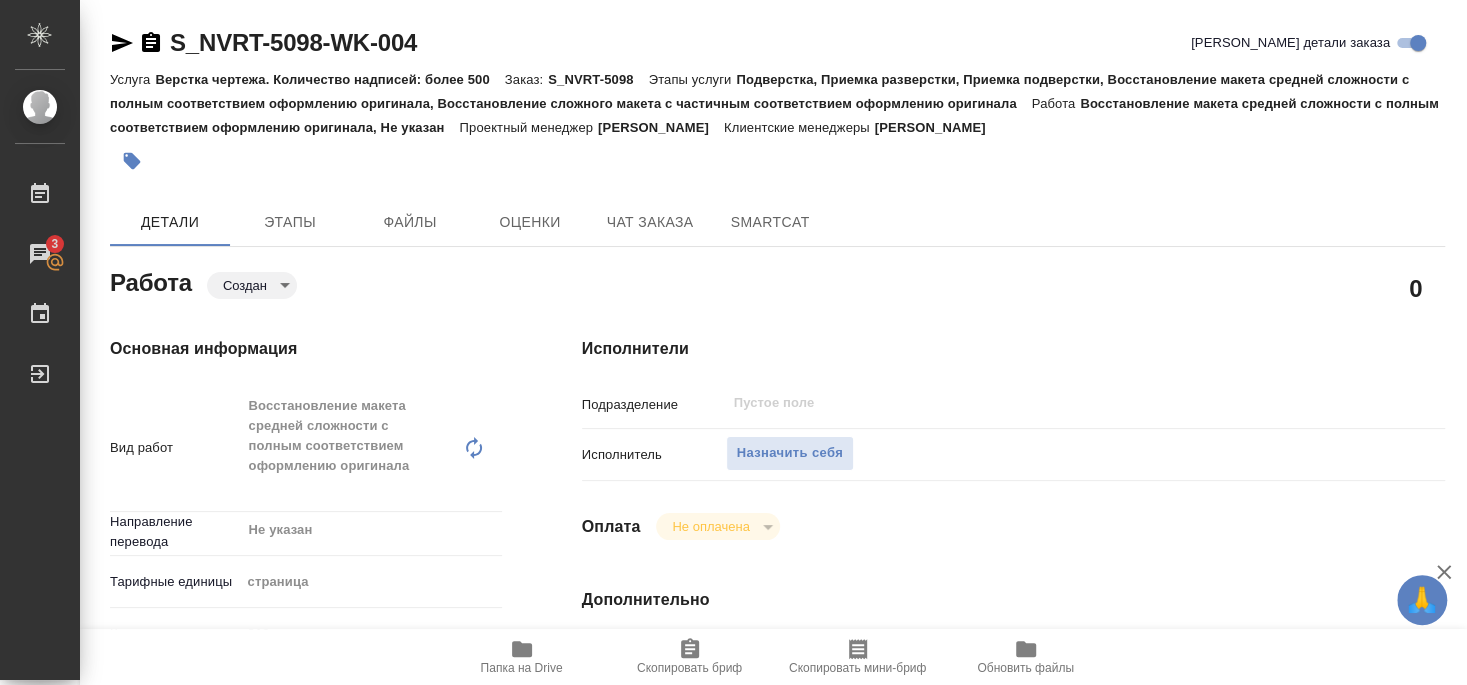 type on "x" 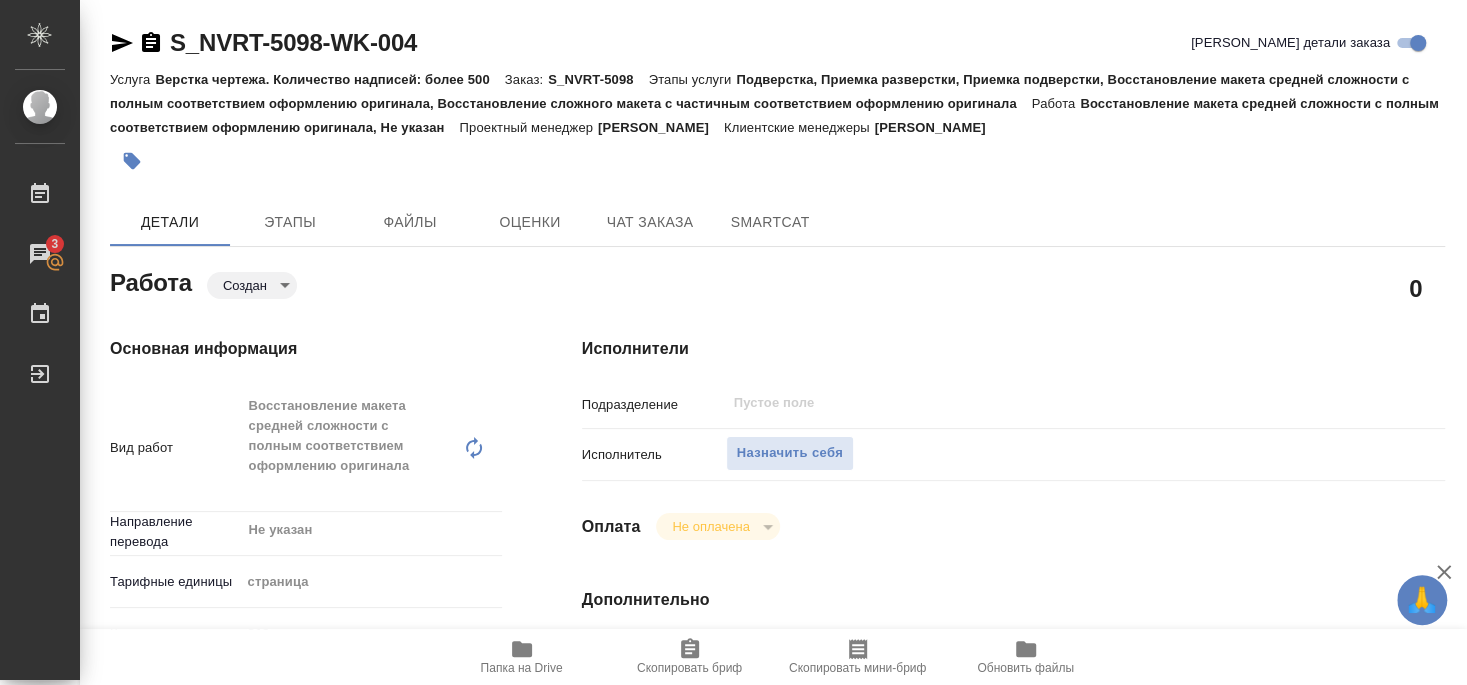 type on "x" 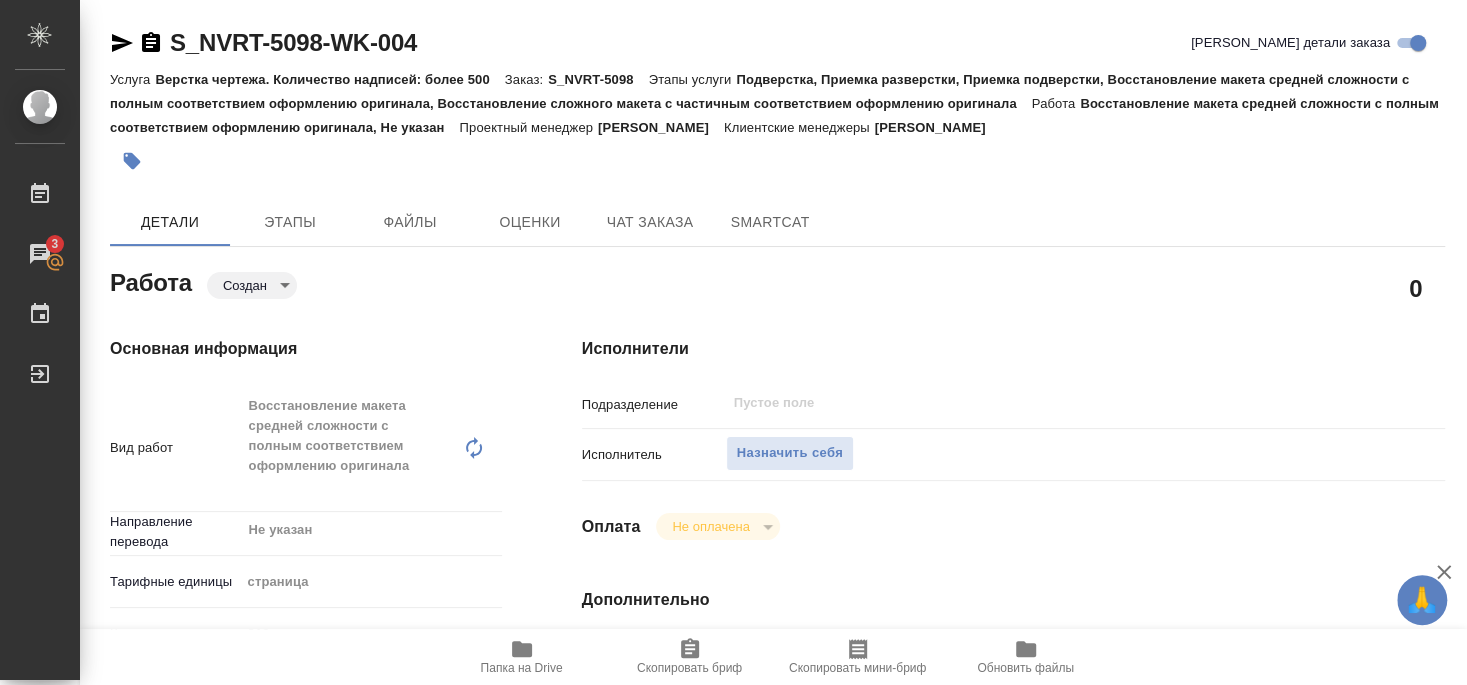 type on "x" 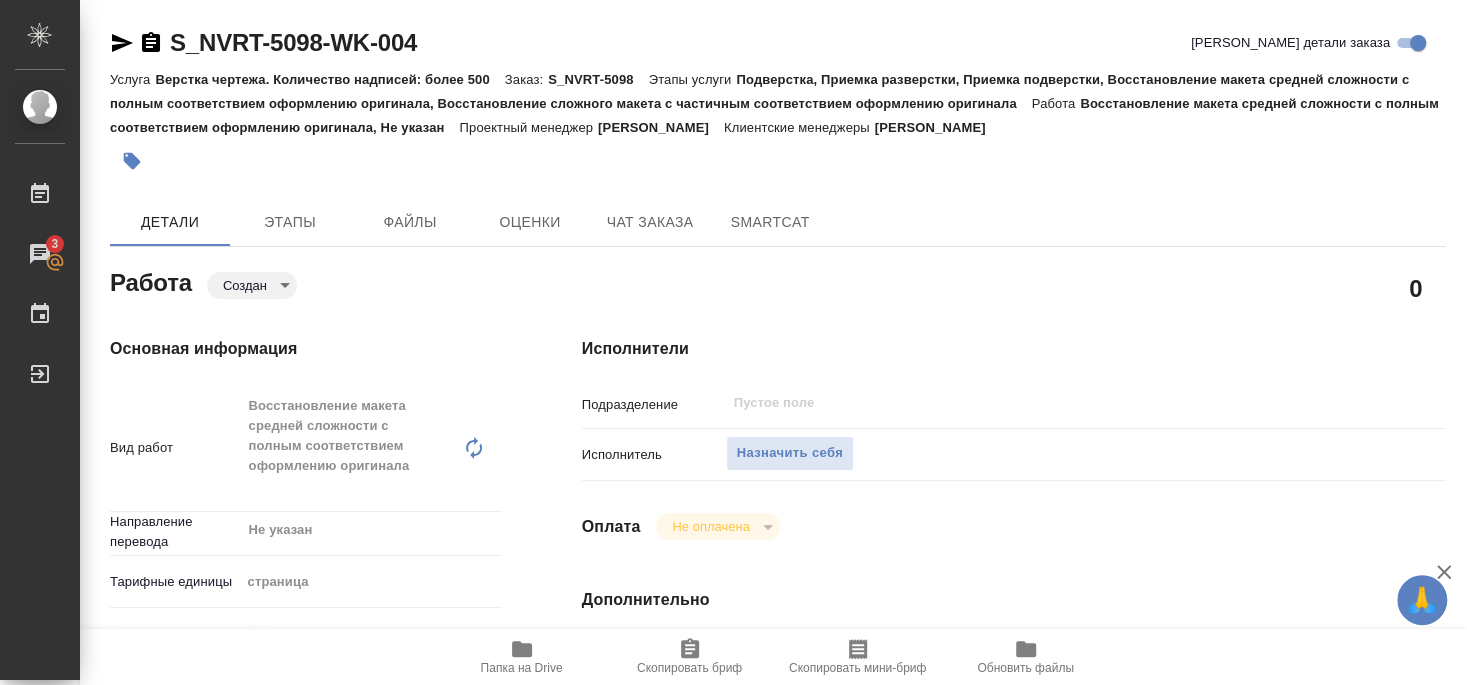 type on "x" 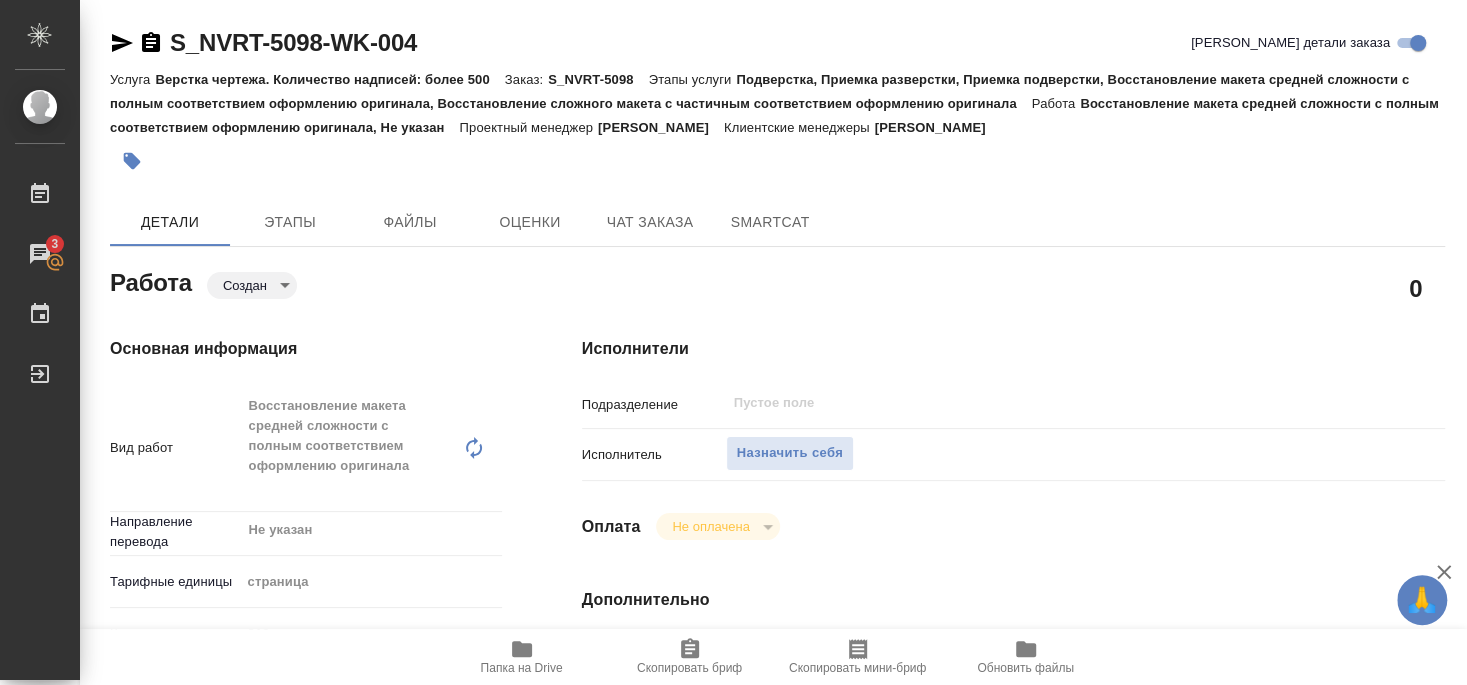 type on "x" 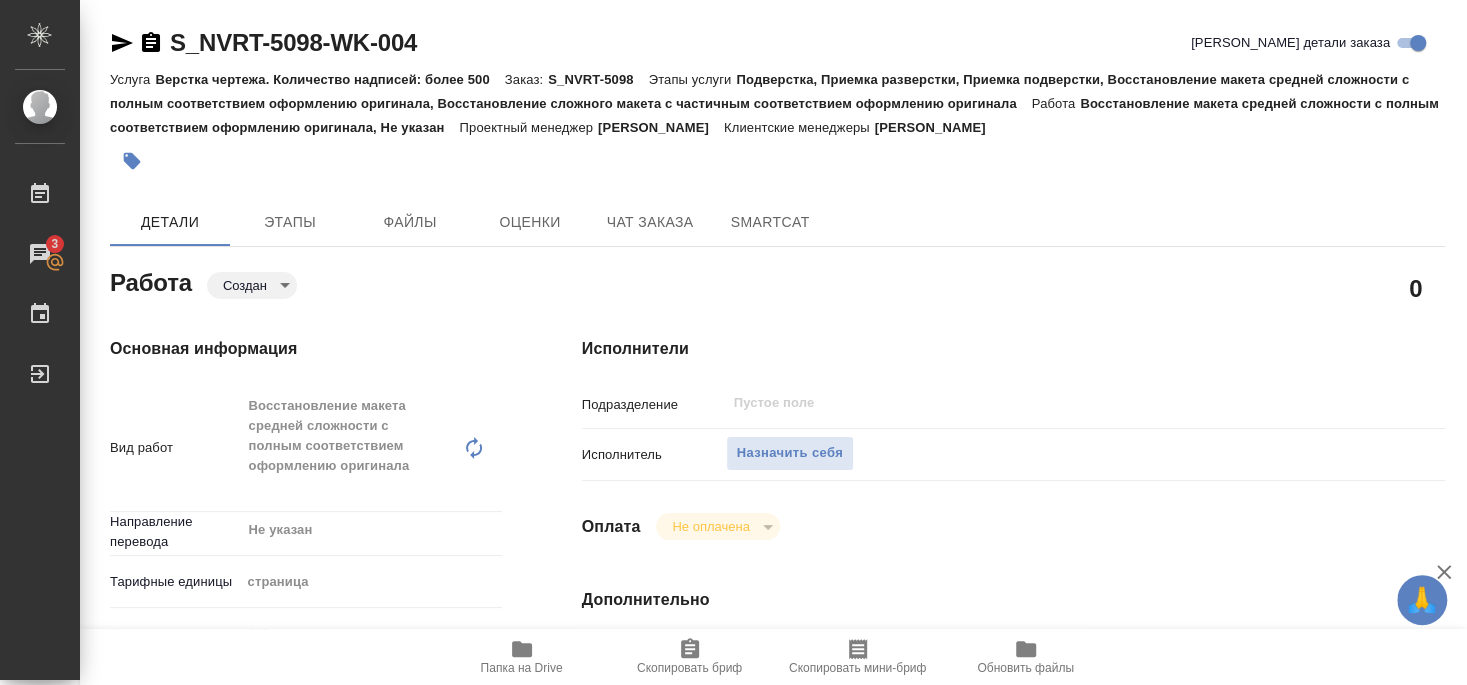 type on "x" 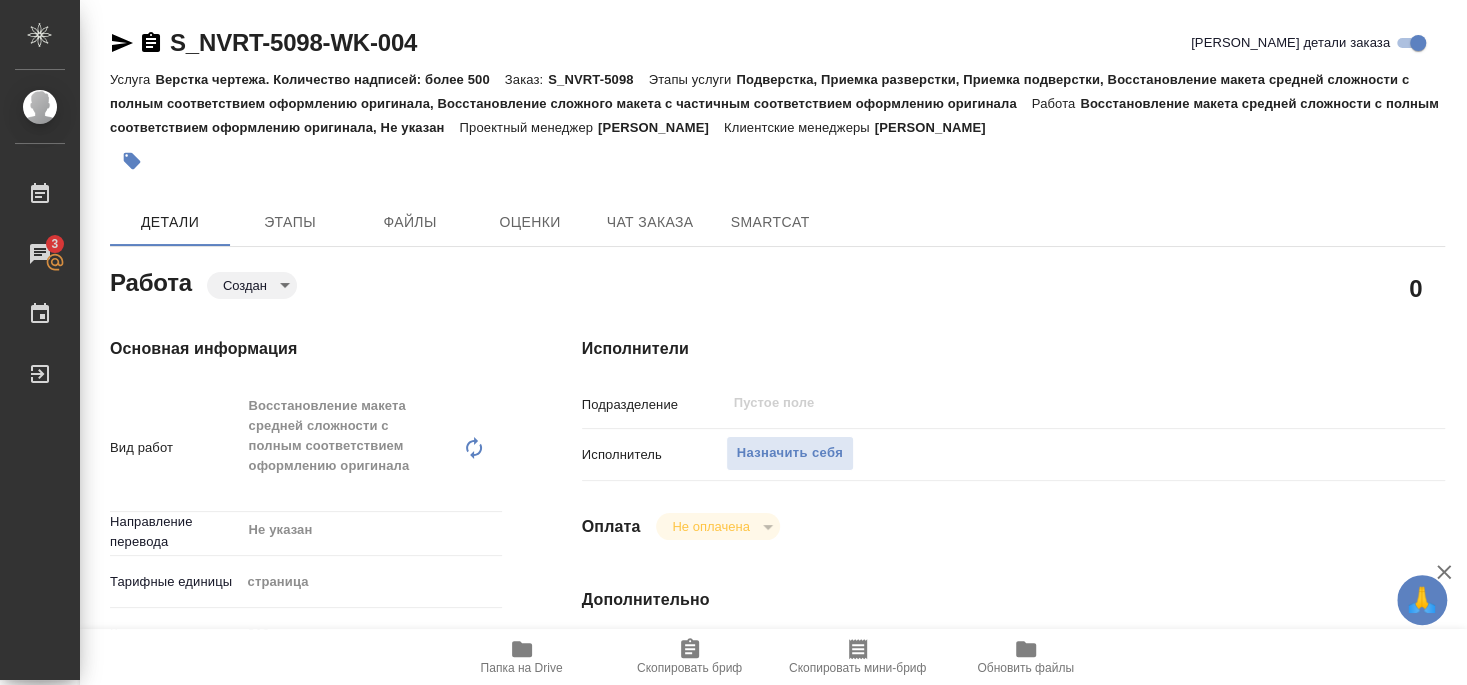 type on "x" 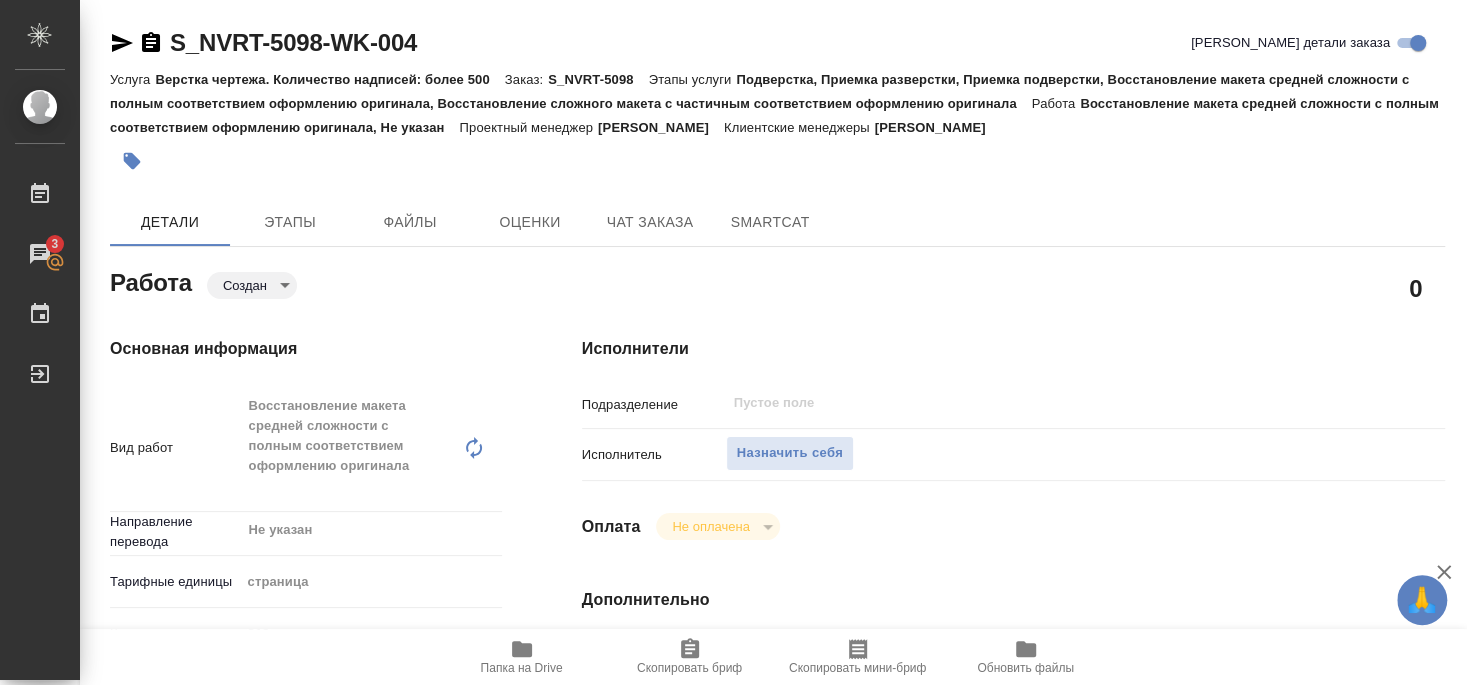 type on "x" 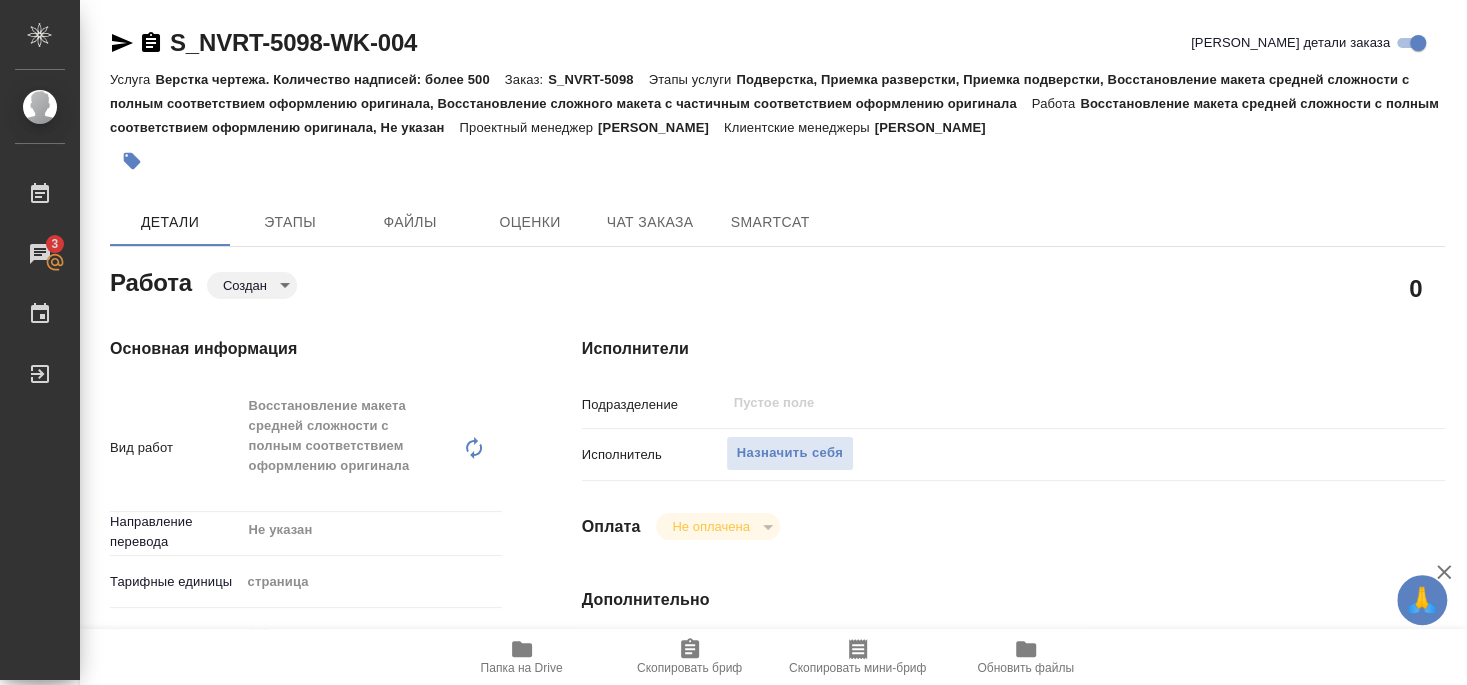 type on "x" 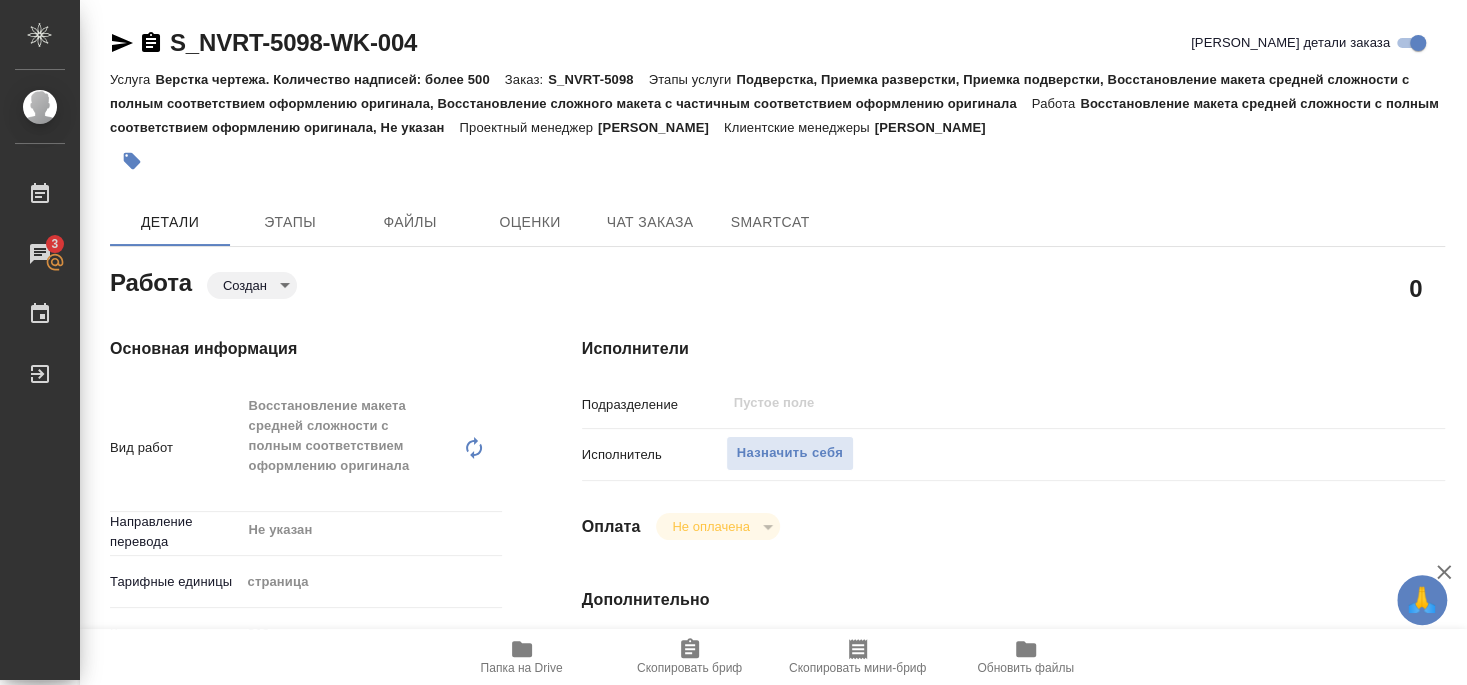 type on "x" 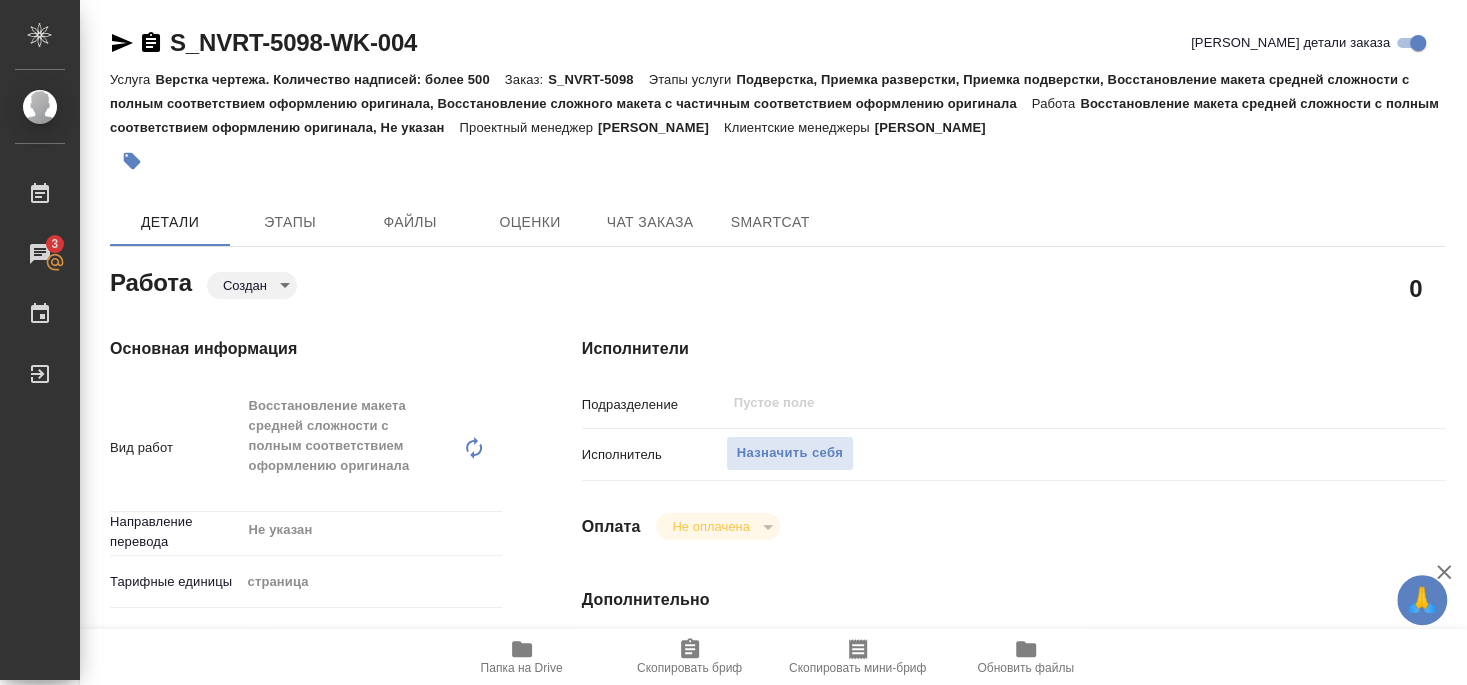 type on "x" 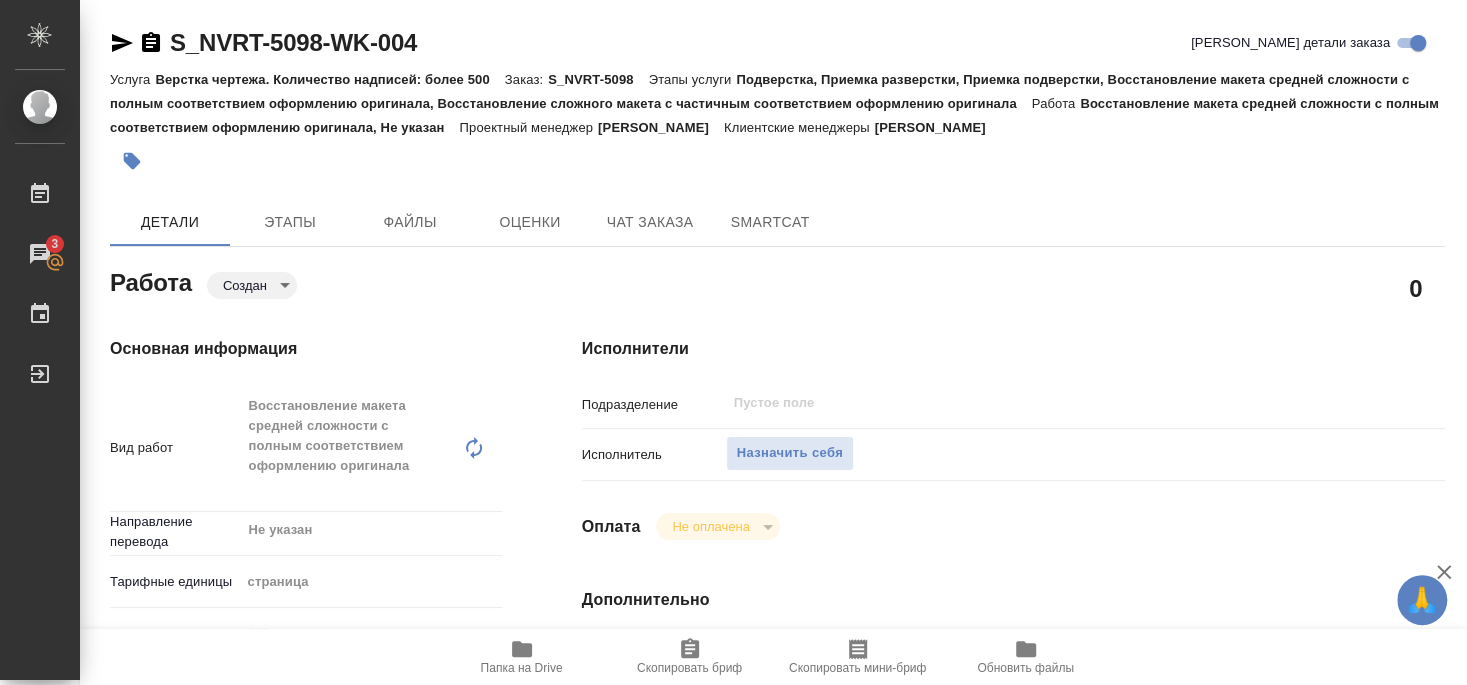 type on "x" 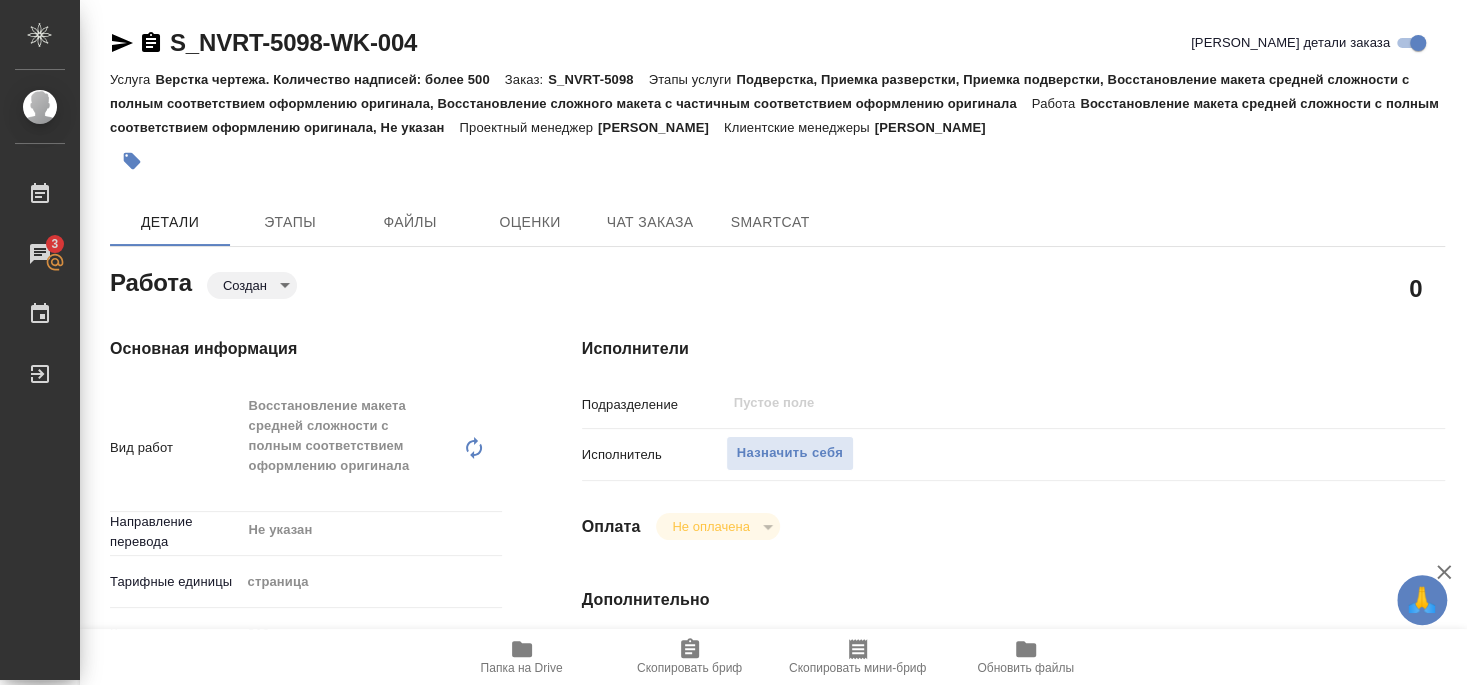 type on "x" 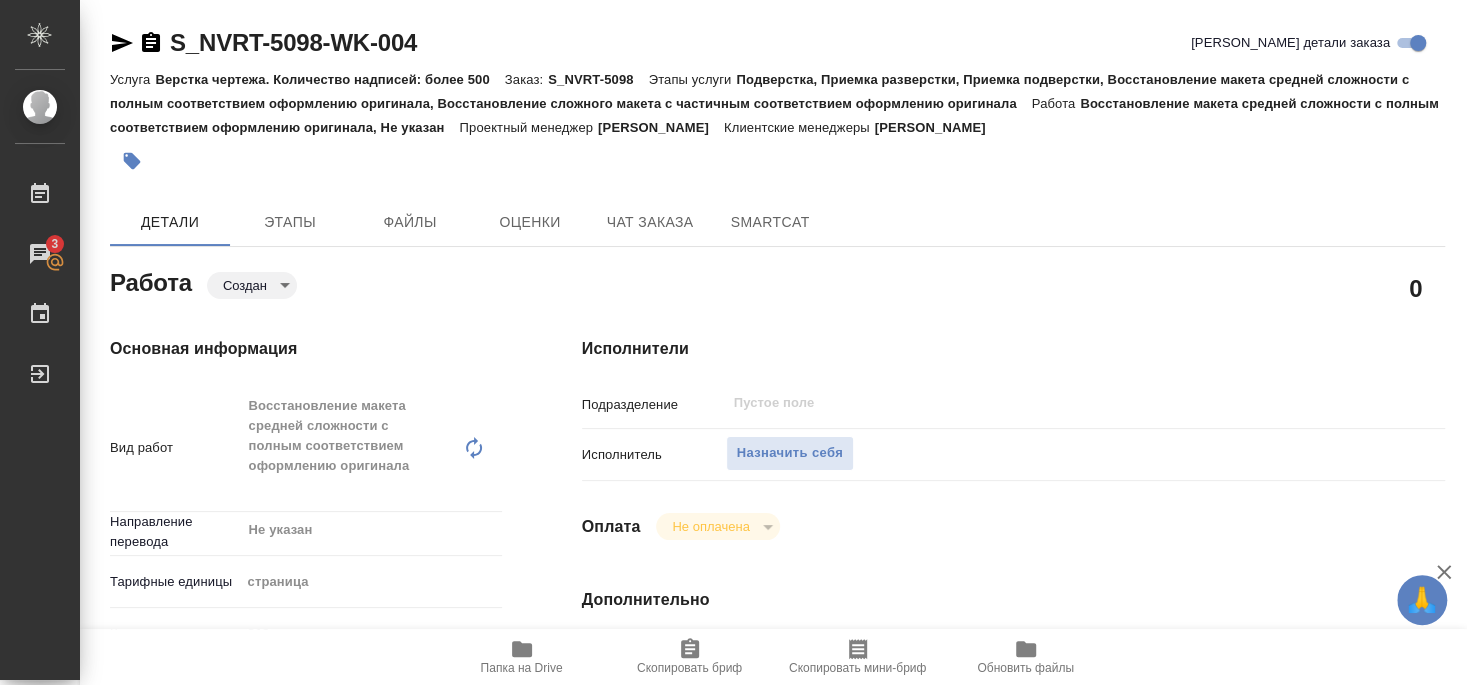 type on "x" 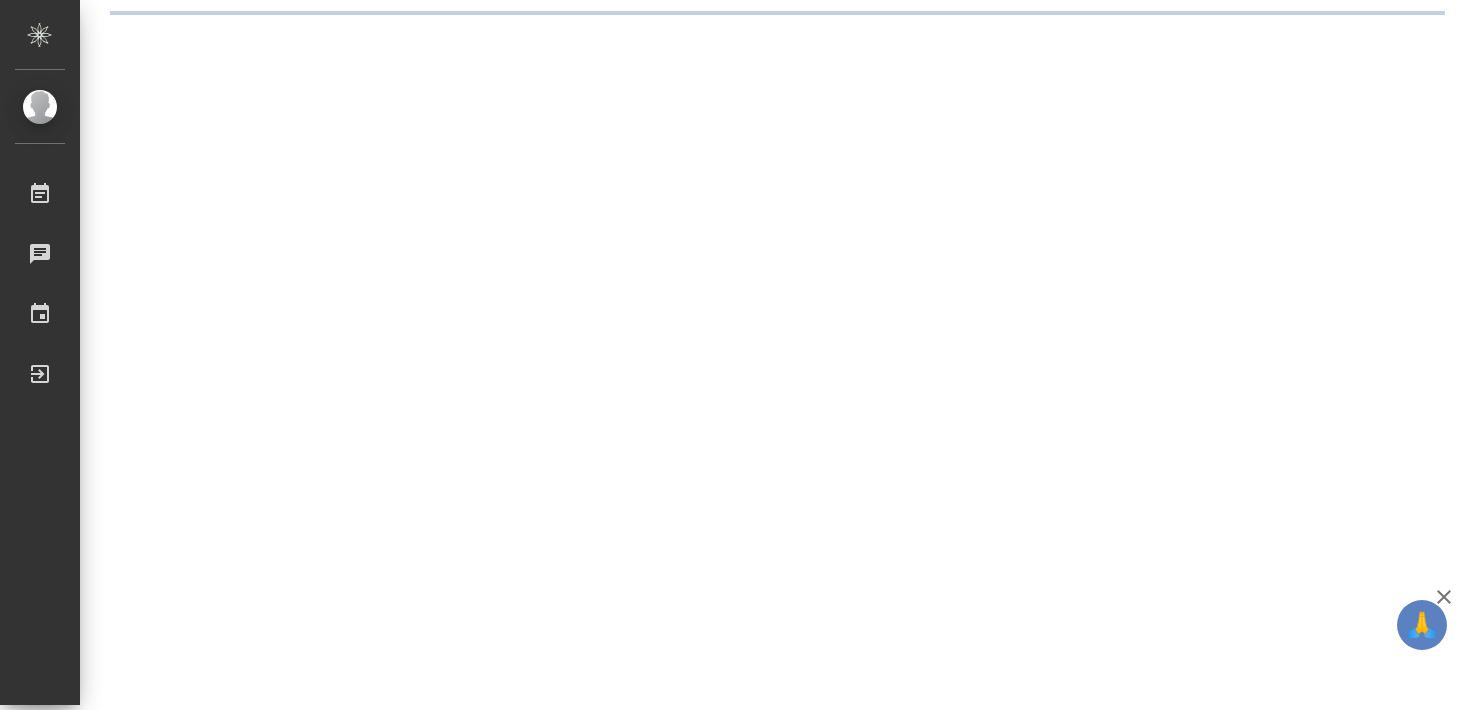 scroll, scrollTop: 0, scrollLeft: 0, axis: both 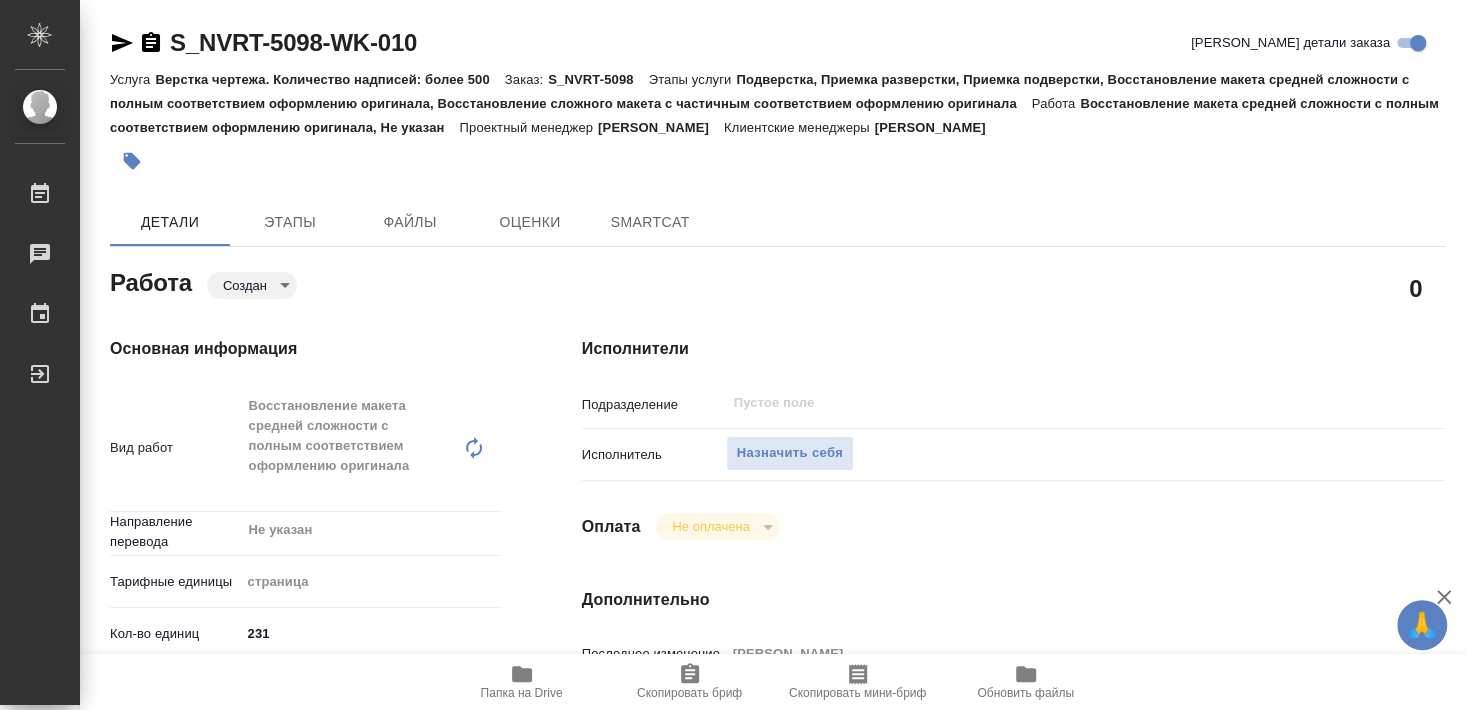 type on "x" 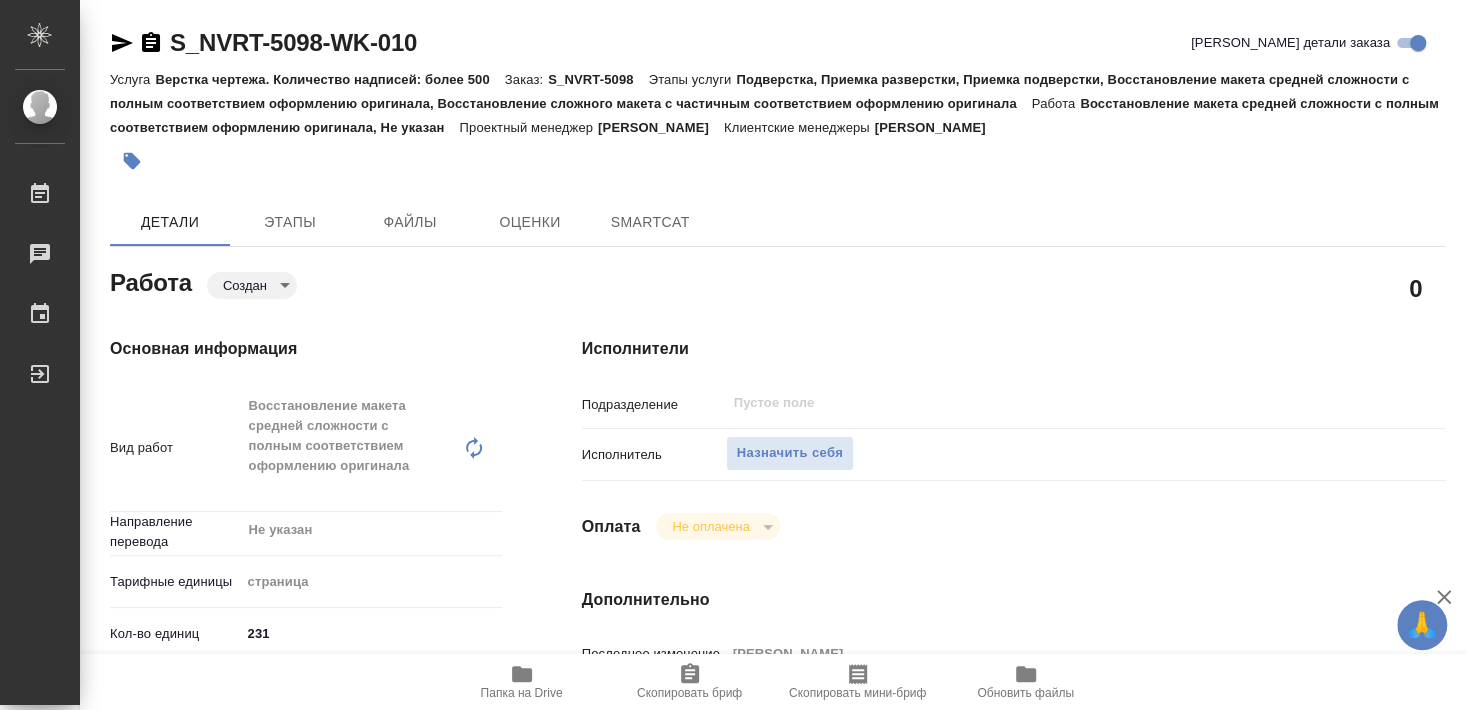 type on "x" 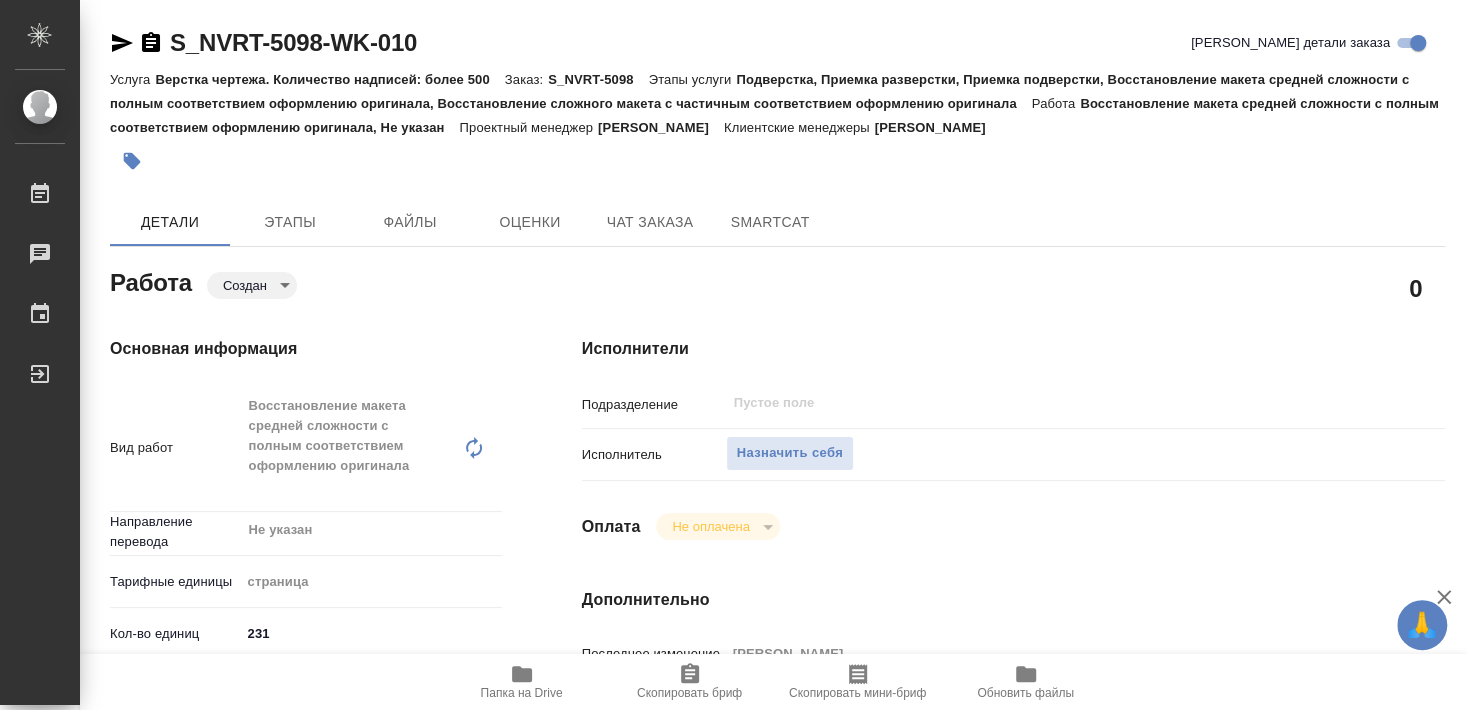type on "x" 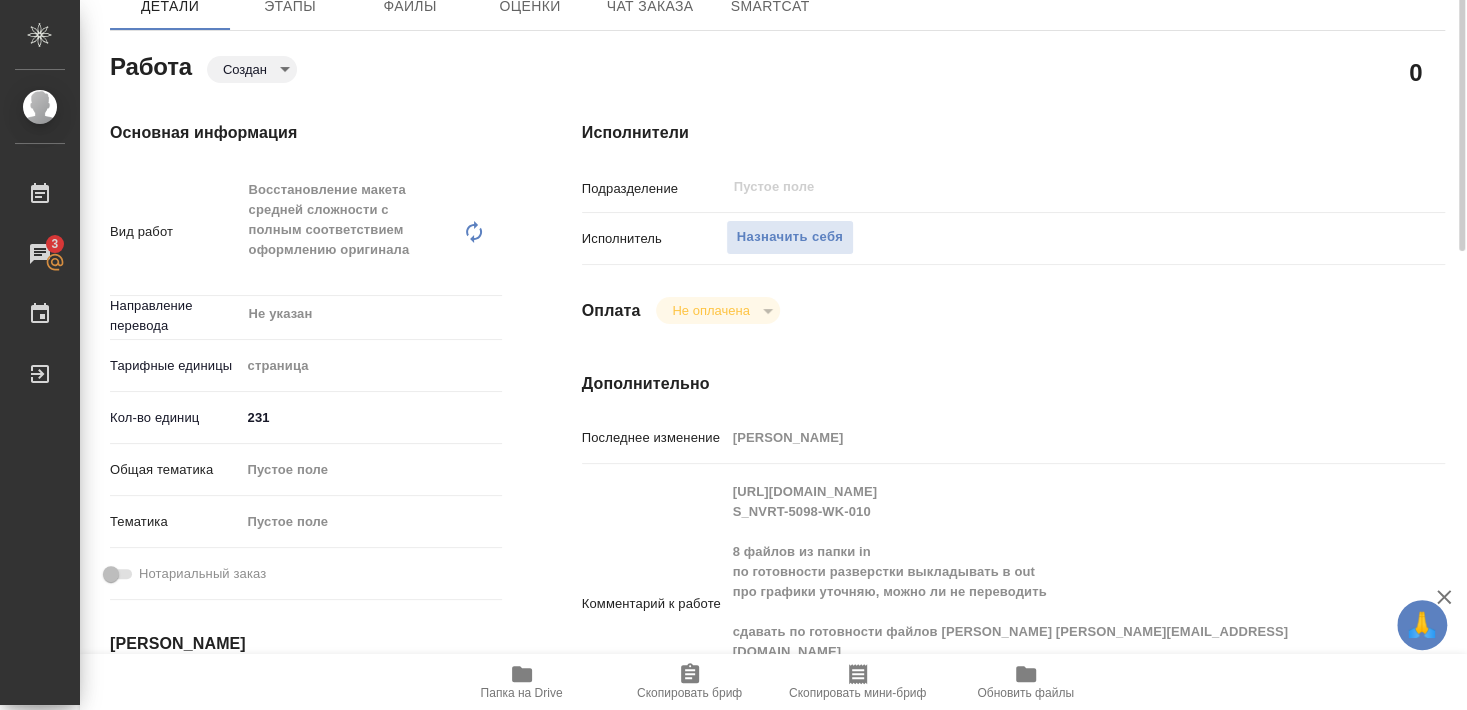 scroll, scrollTop: 0, scrollLeft: 0, axis: both 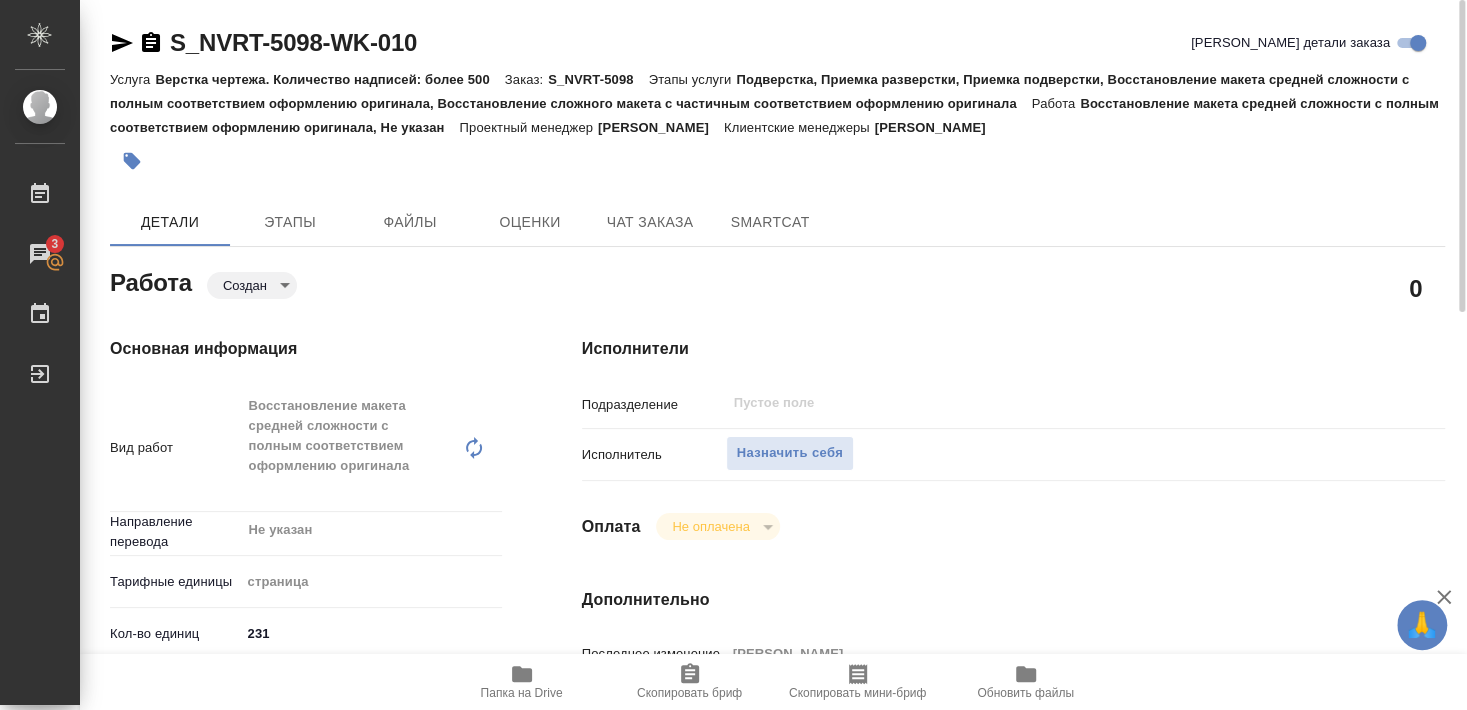 type on "x" 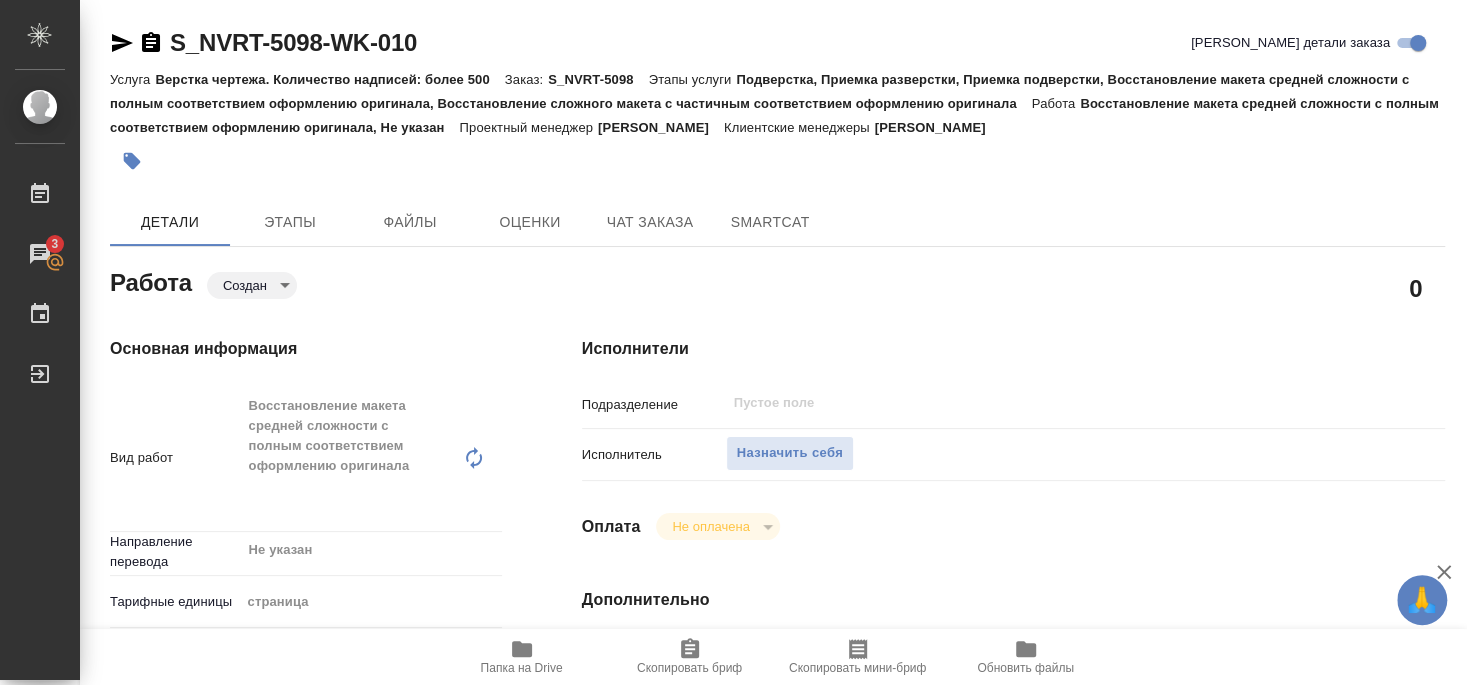 type on "x" 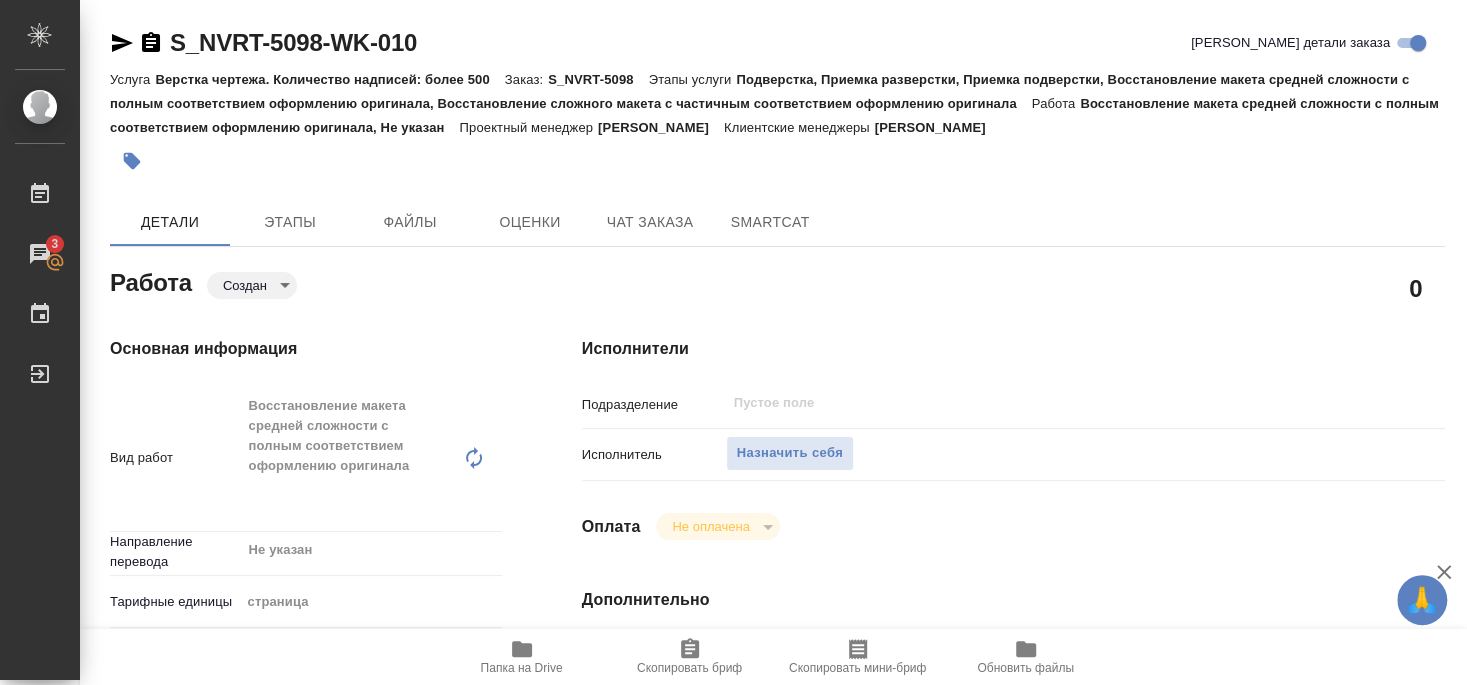 type on "x" 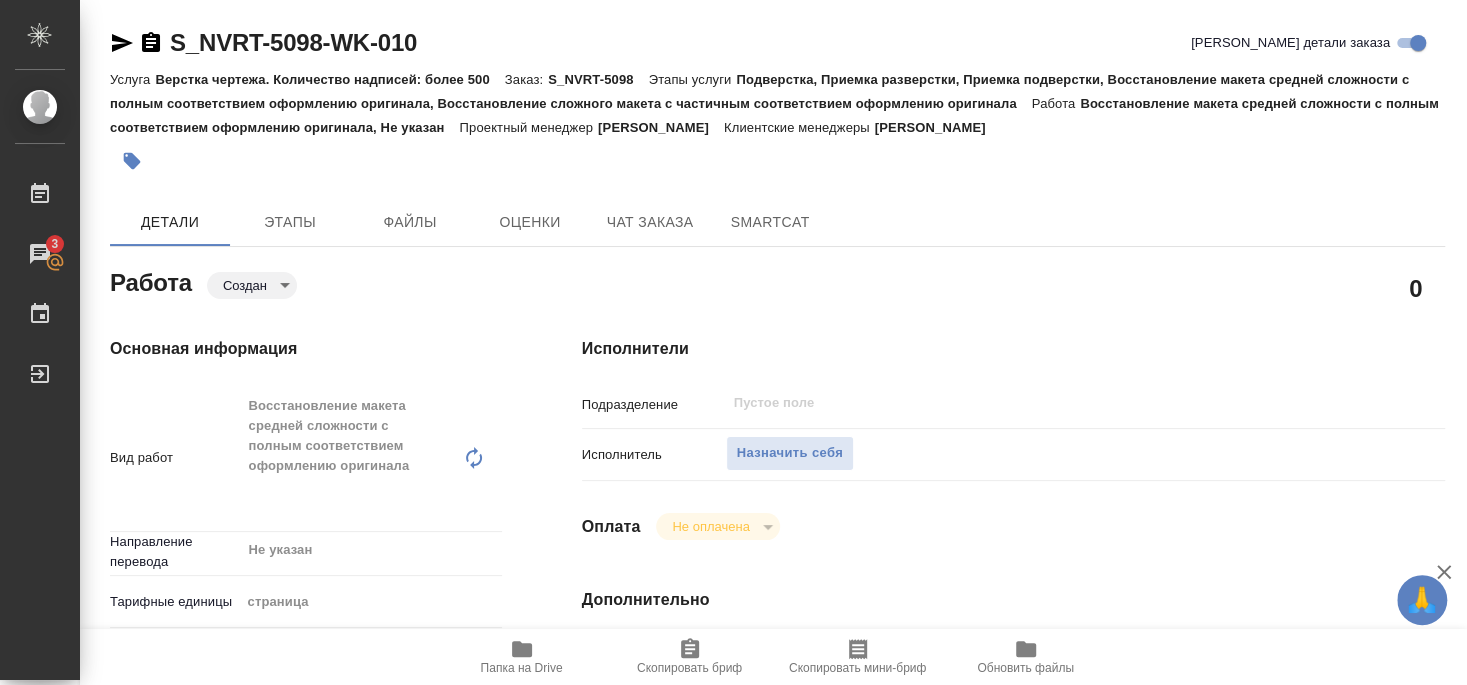 type on "x" 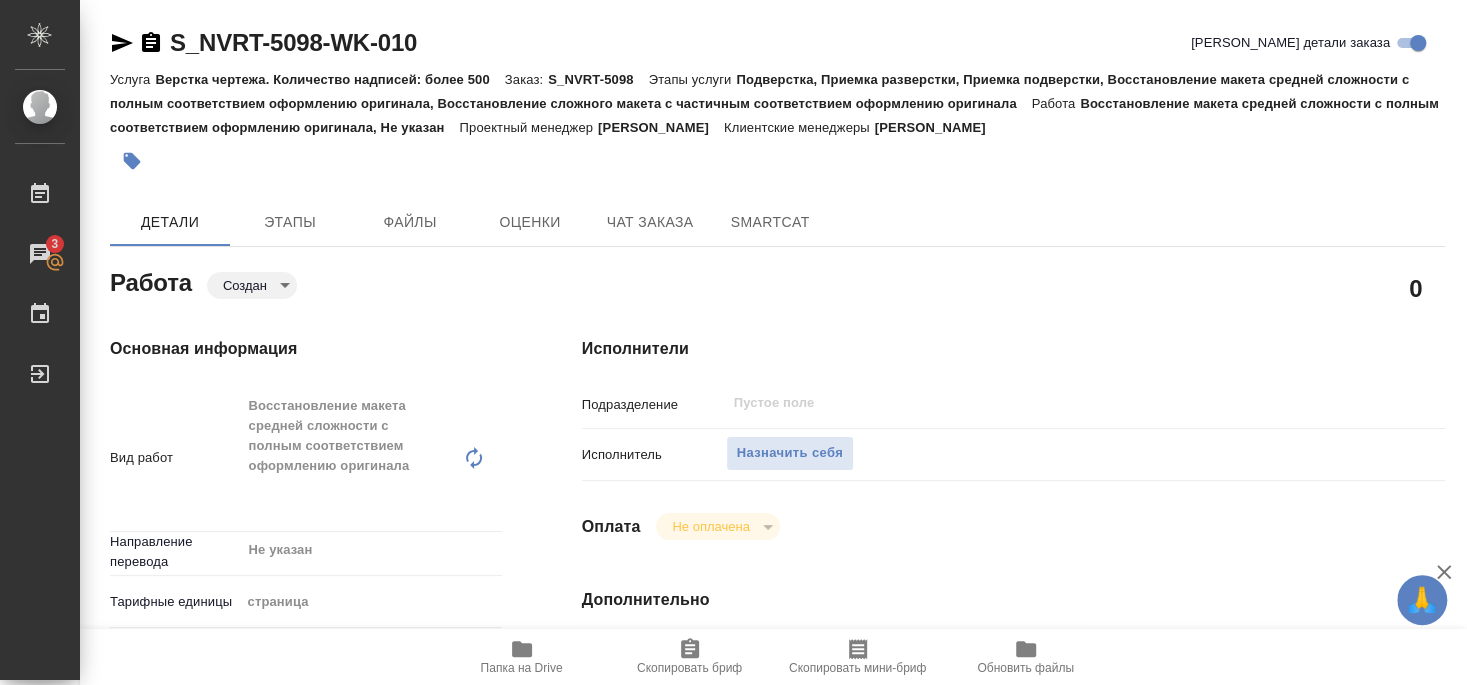 type on "x" 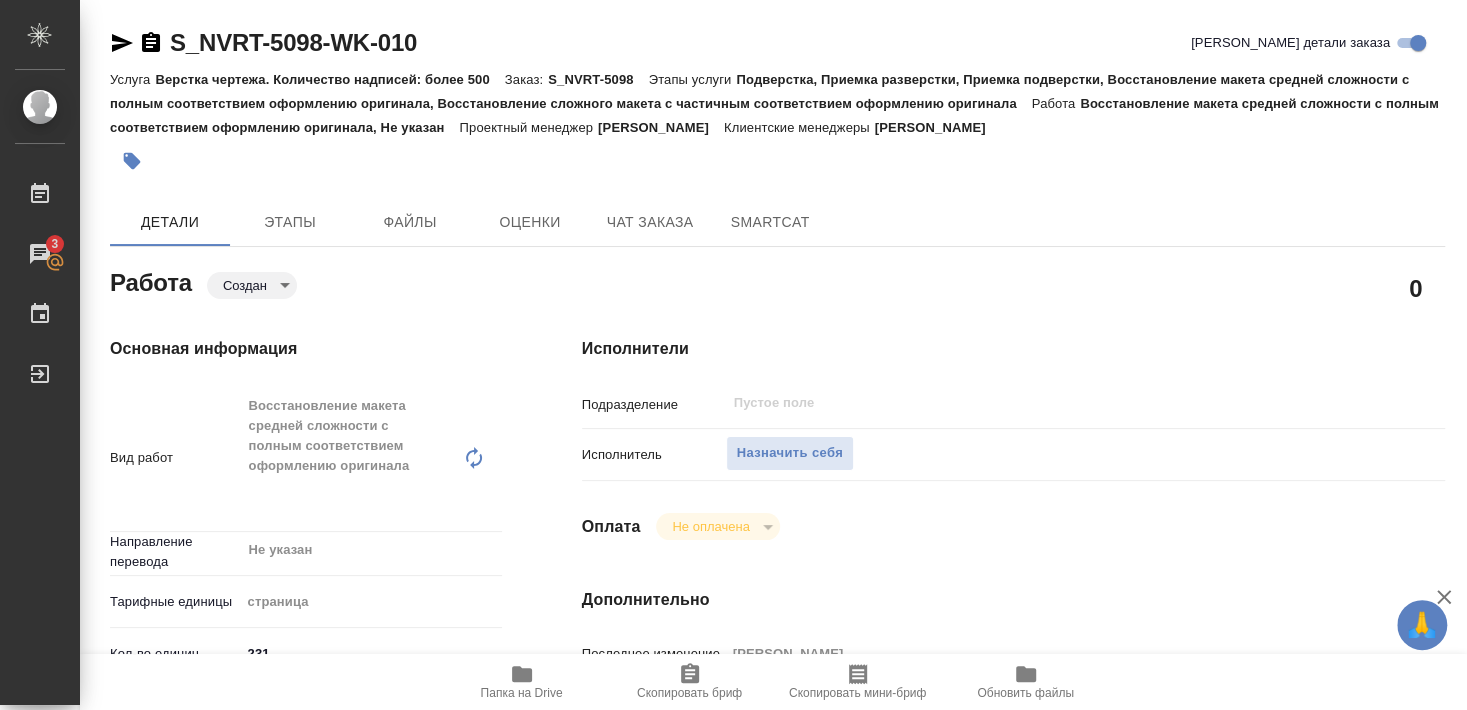type on "x" 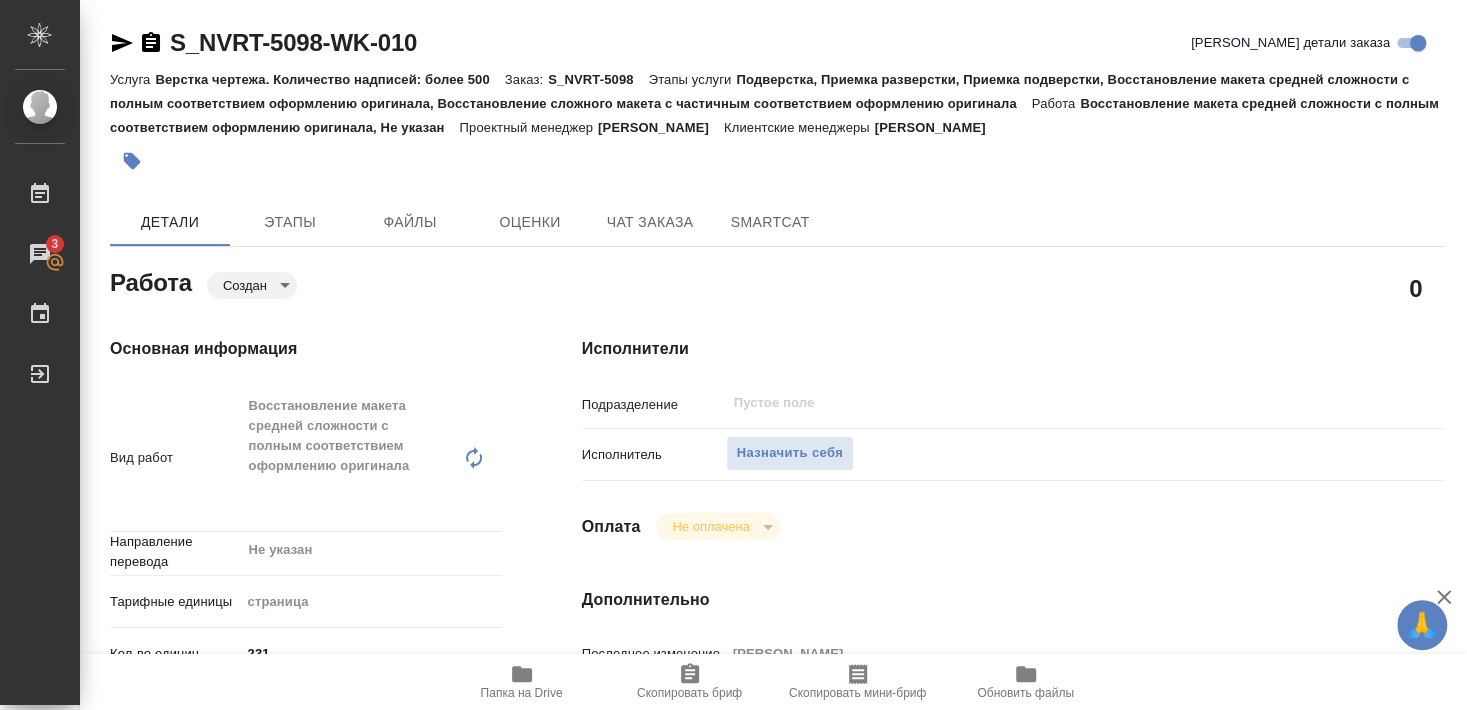 type on "x" 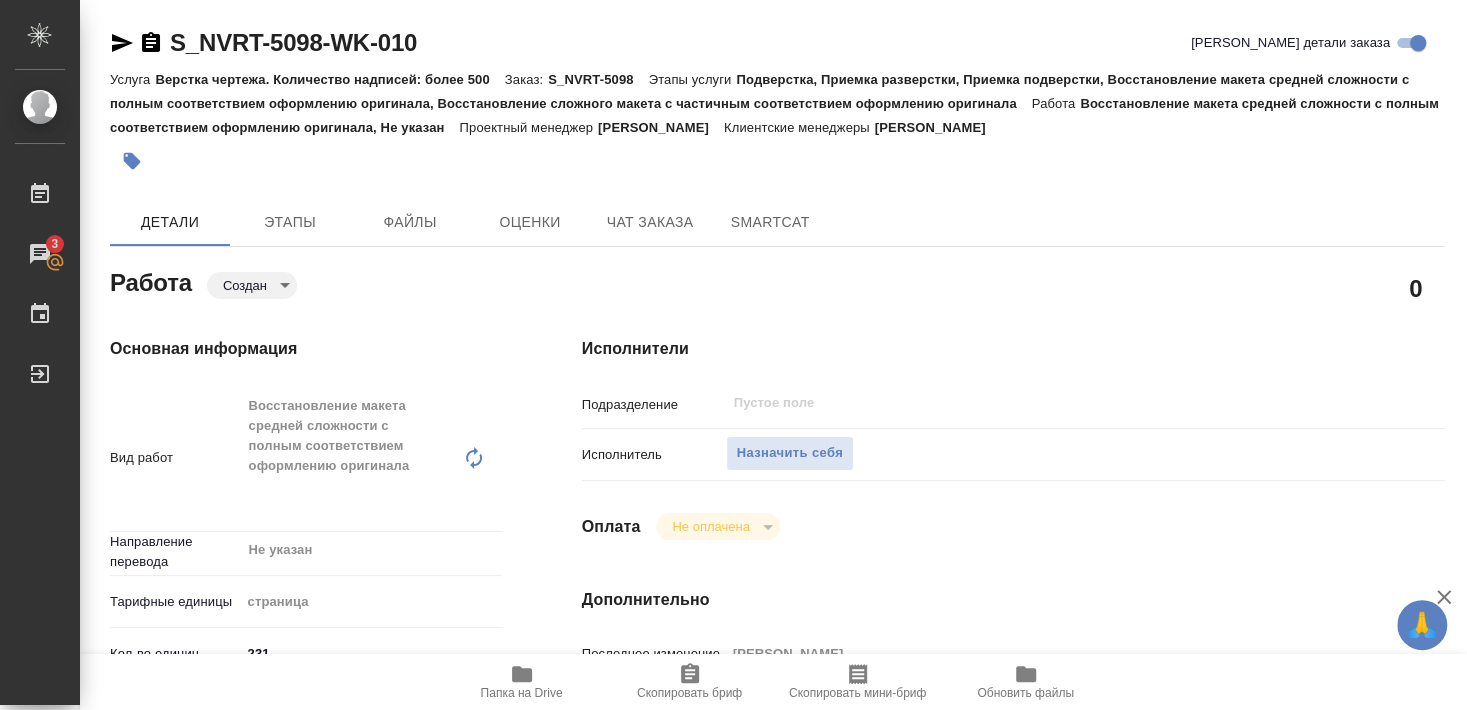 type on "x" 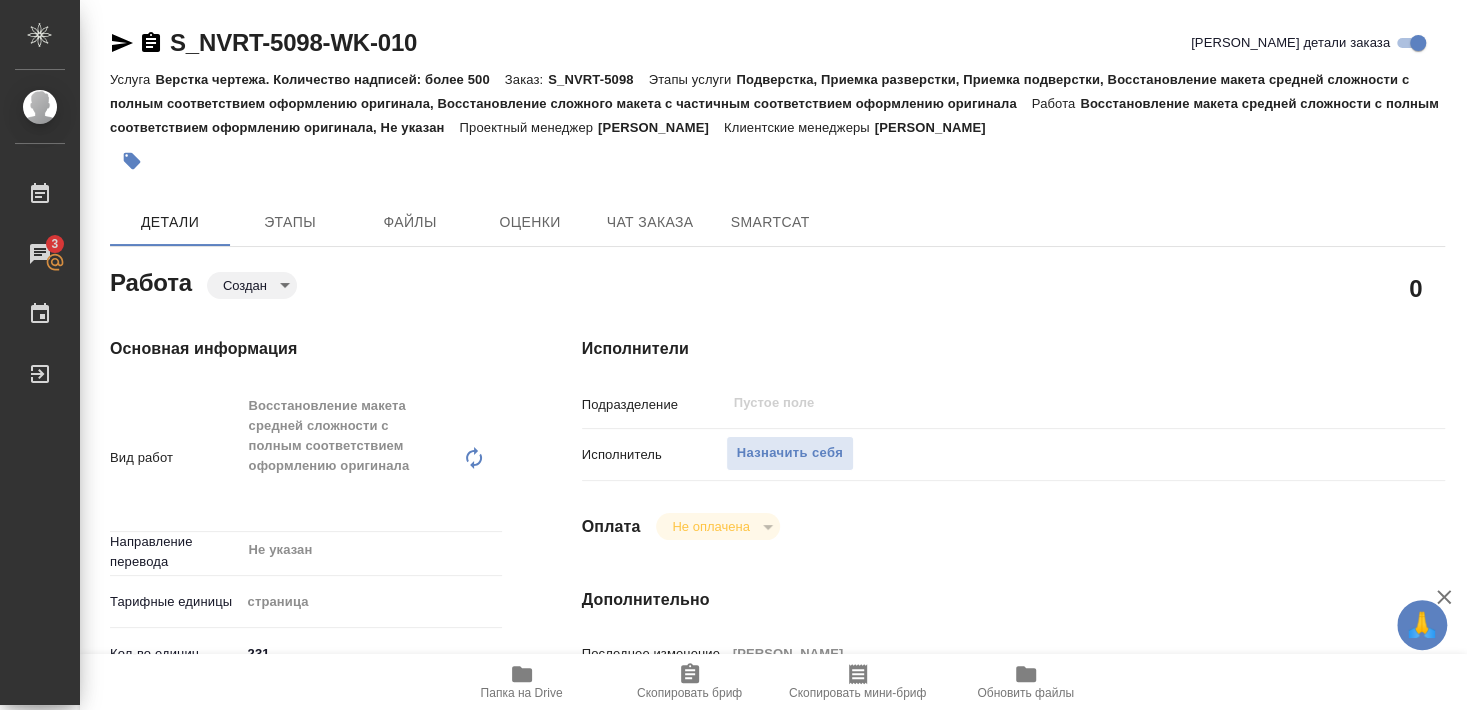 type on "x" 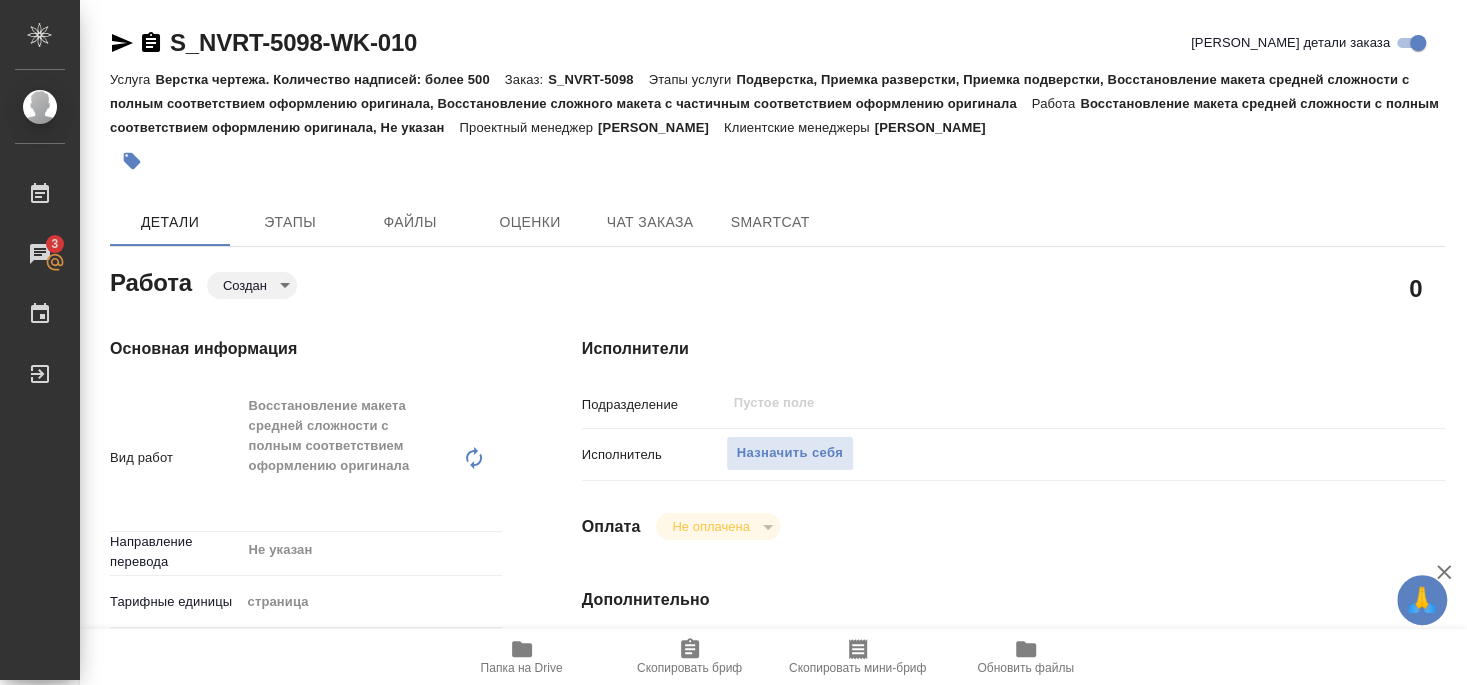 type on "x" 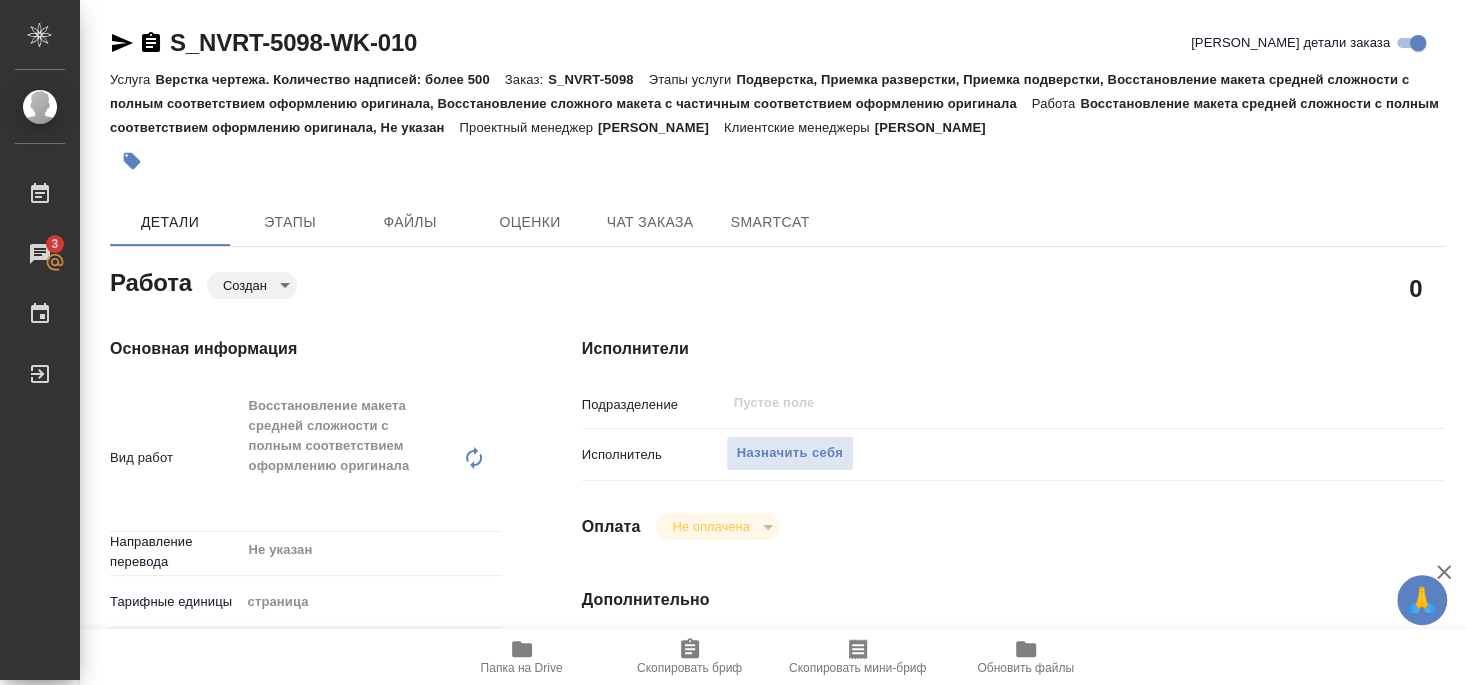 type on "x" 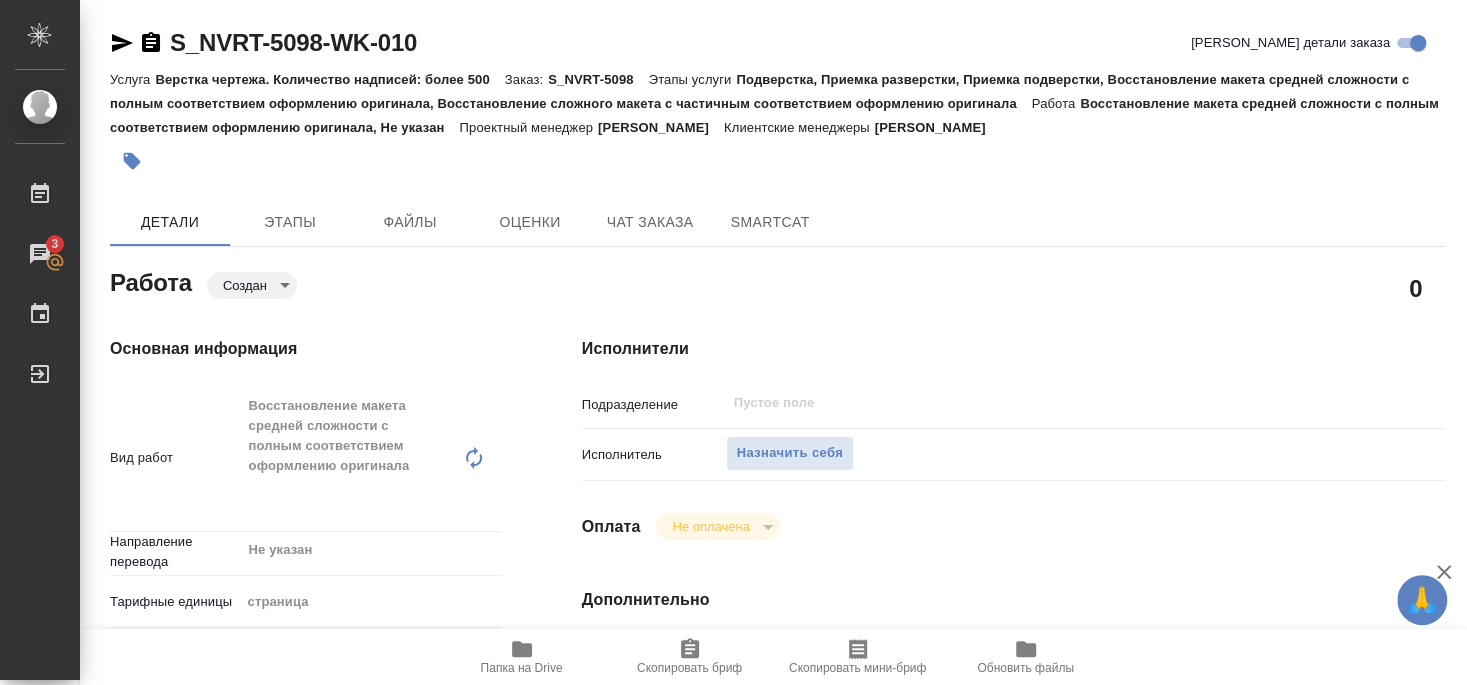 type on "x" 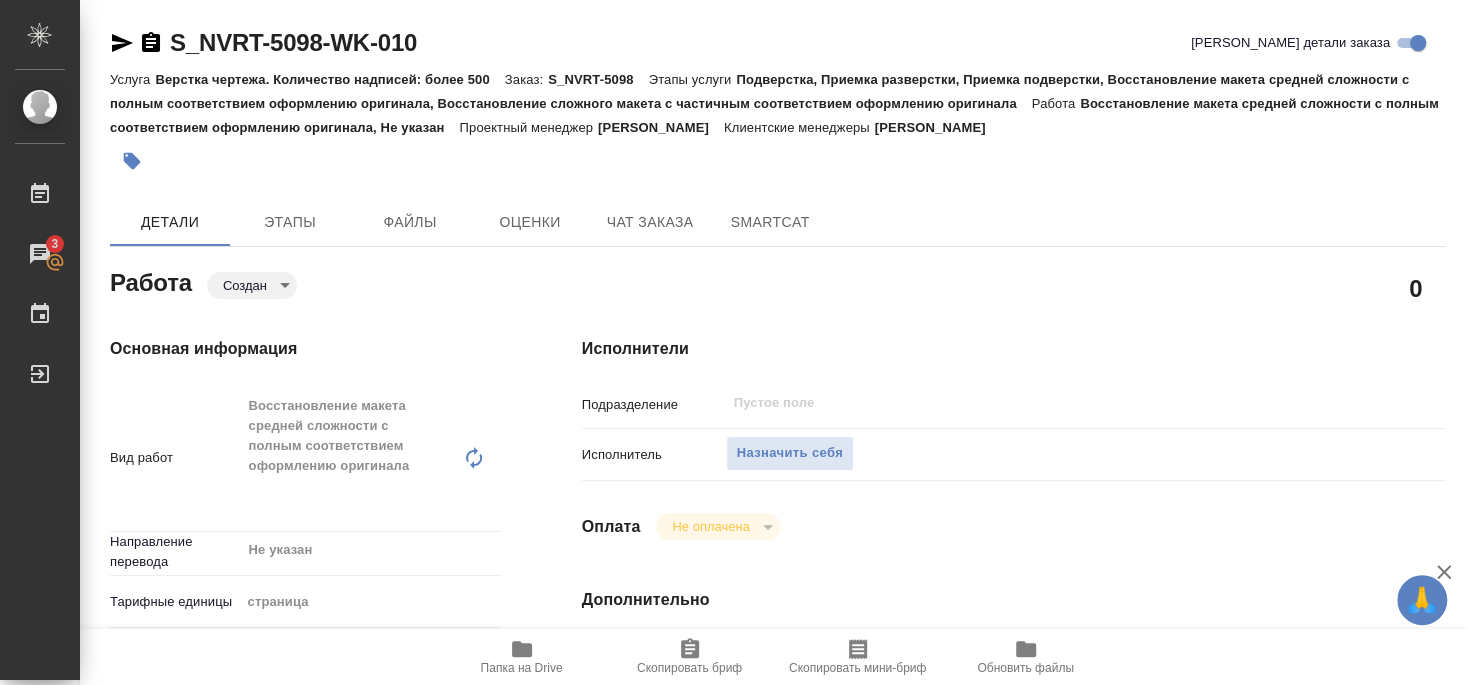 type on "x" 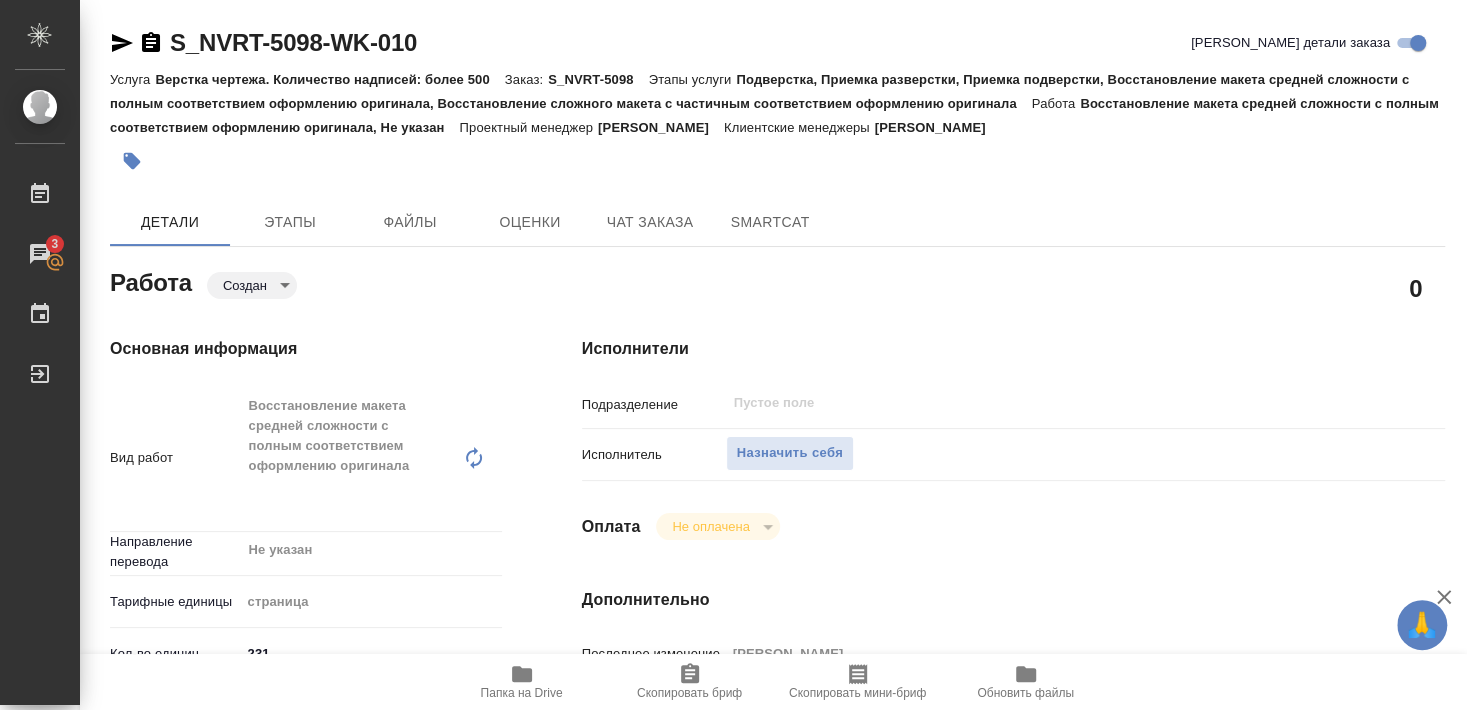 type on "x" 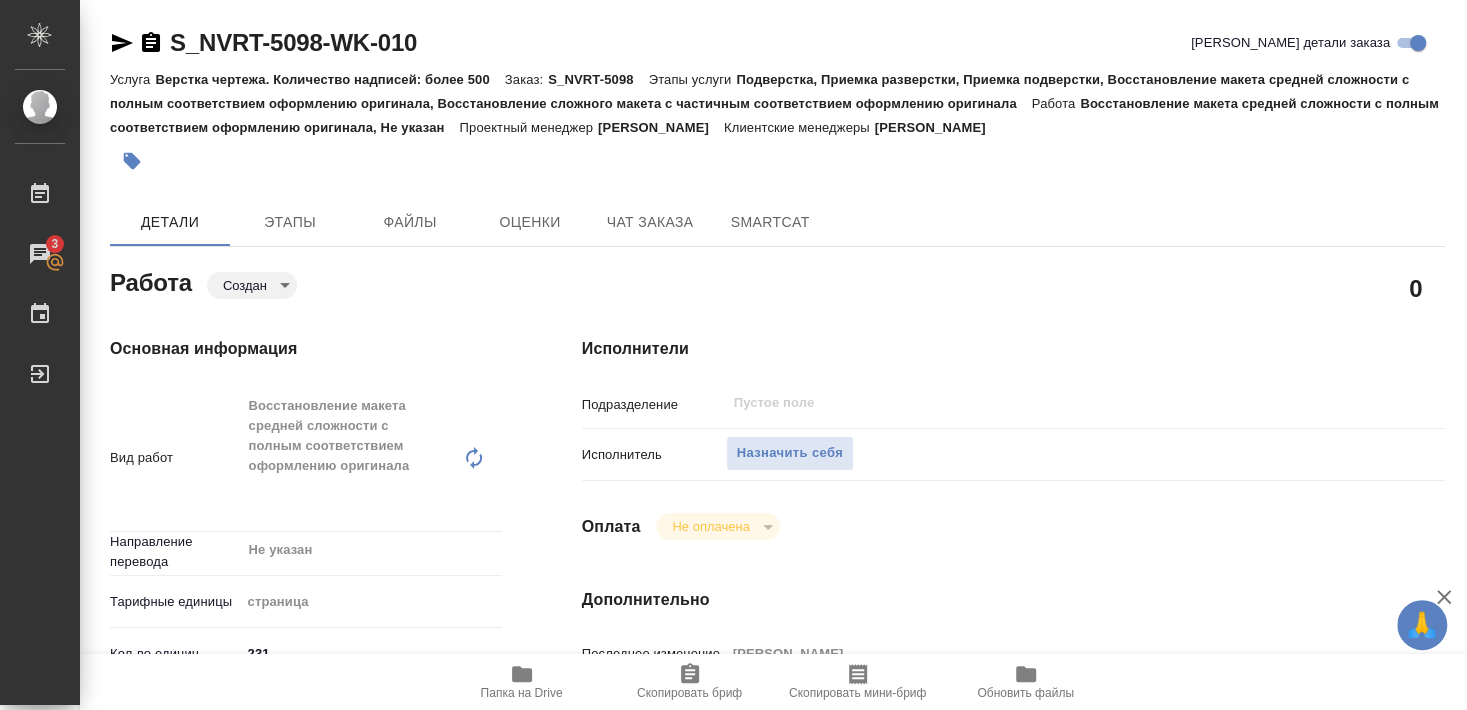 type on "x" 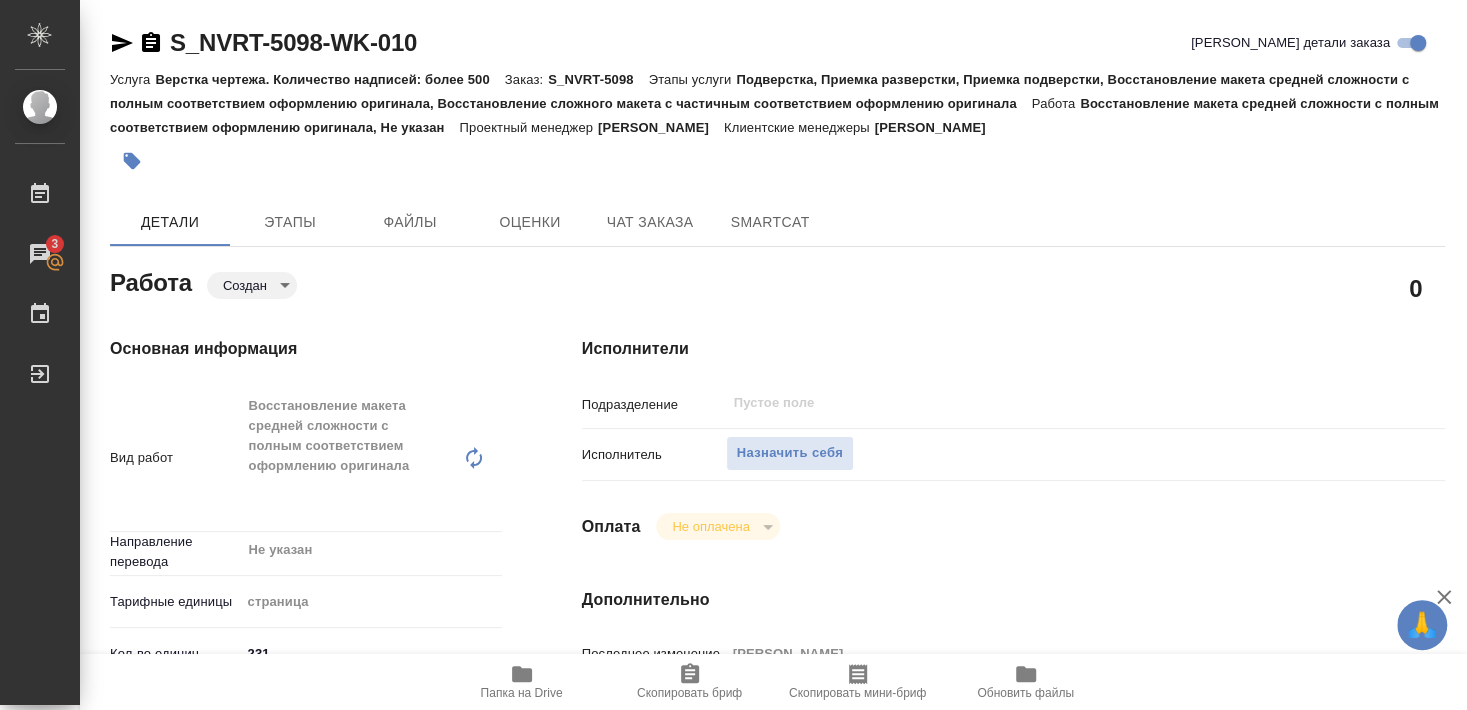 type on "x" 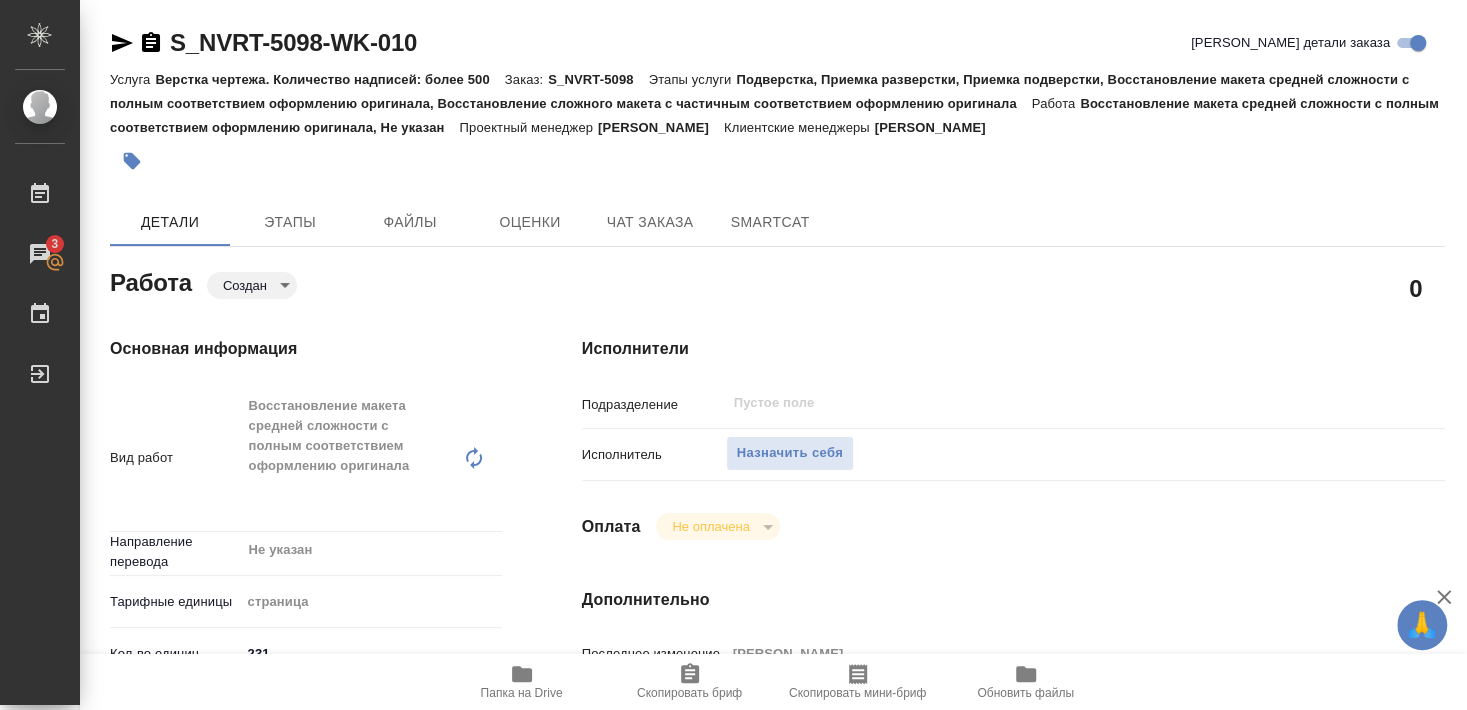type on "x" 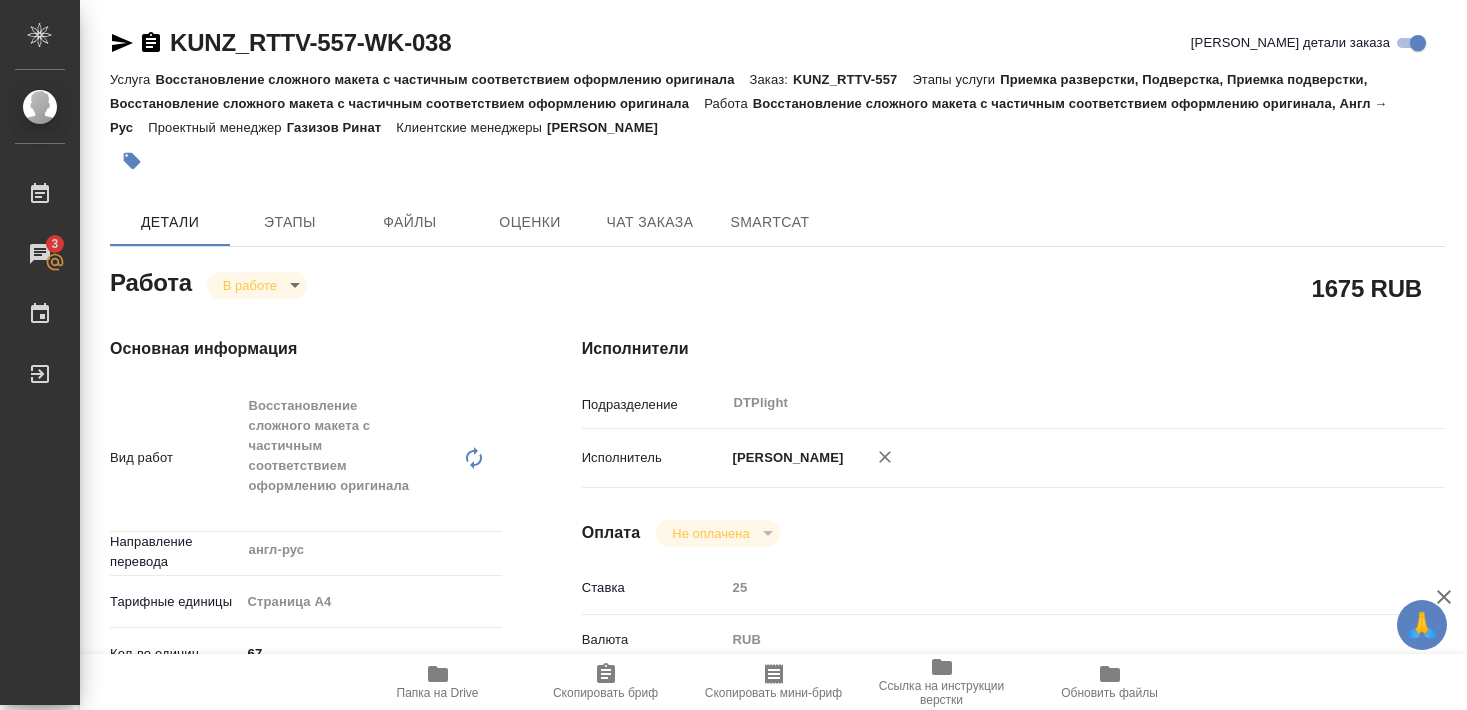 scroll, scrollTop: 0, scrollLeft: 0, axis: both 